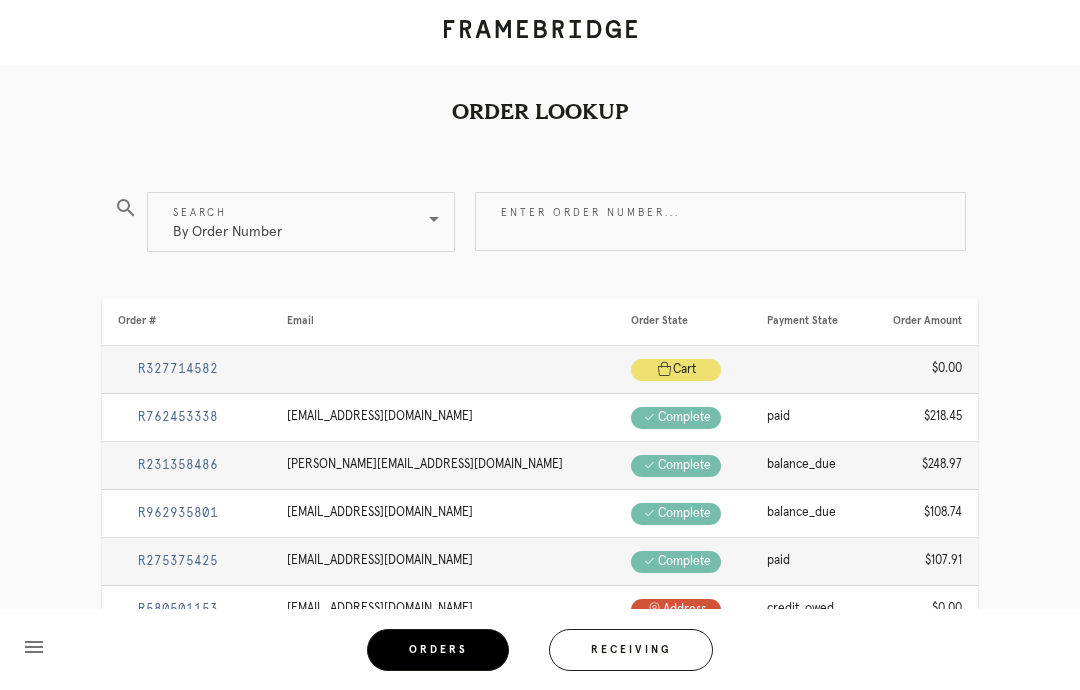 scroll, scrollTop: 0, scrollLeft: 0, axis: both 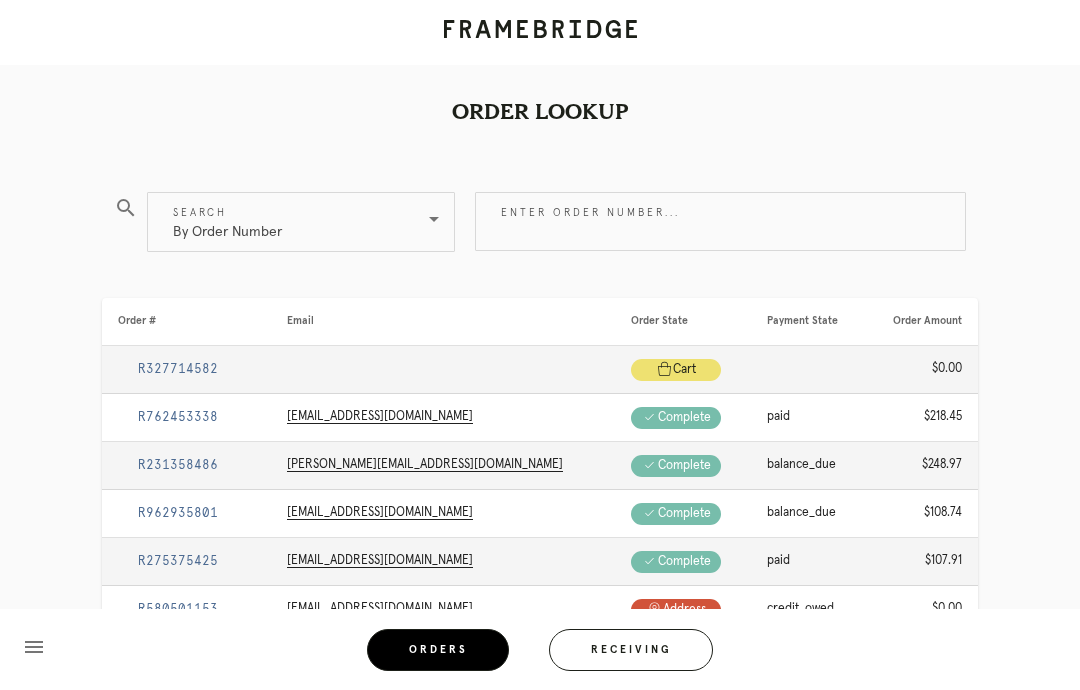 click on "Receiving" at bounding box center [631, 650] 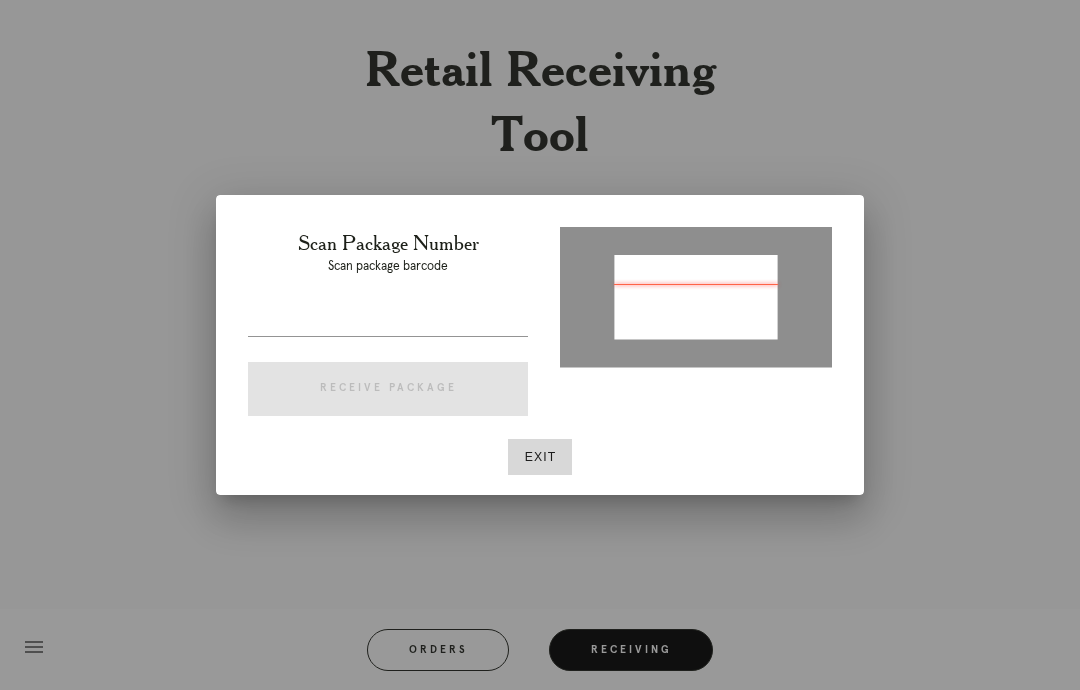 type on "P883794083830242" 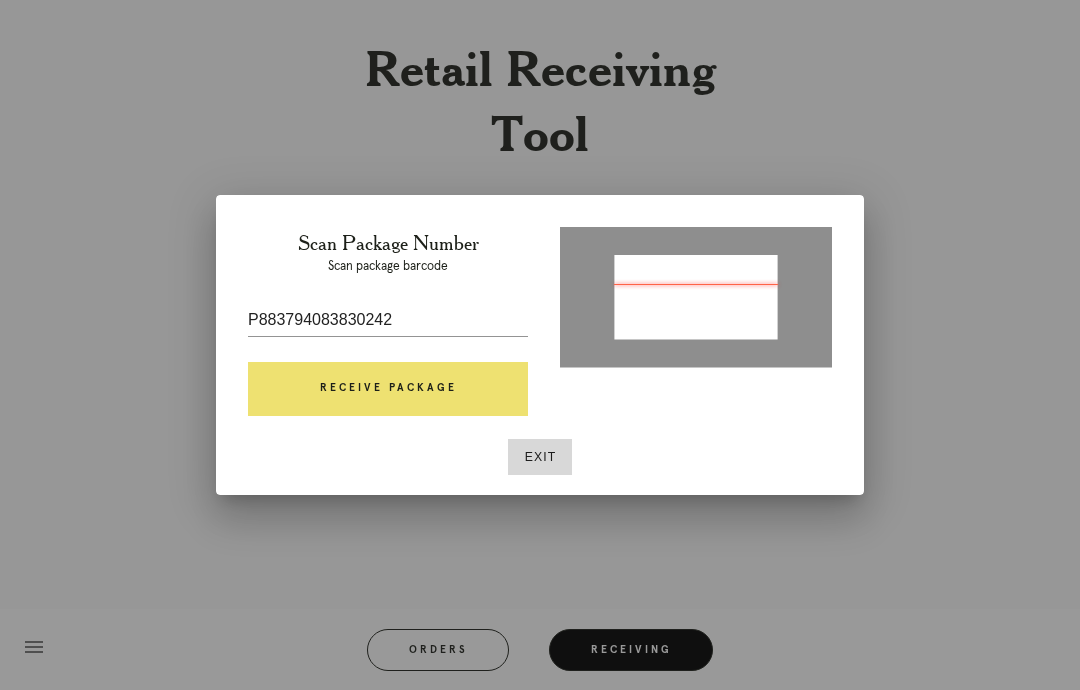 click on "Receive Package" at bounding box center (388, 389) 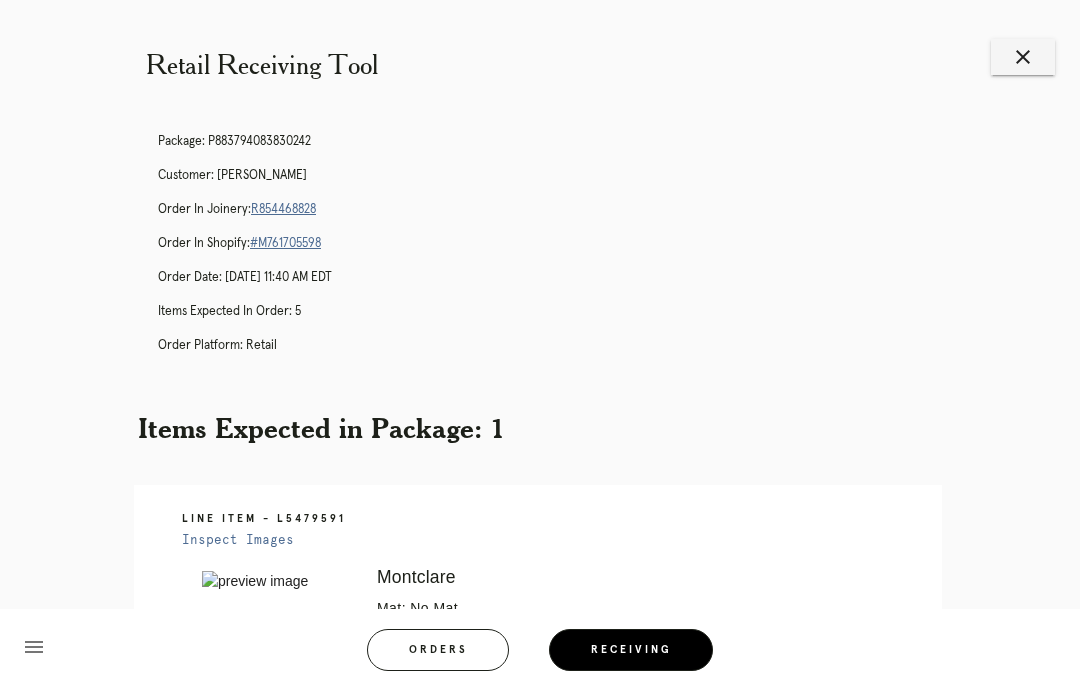 click on "R854468828" at bounding box center (283, 209) 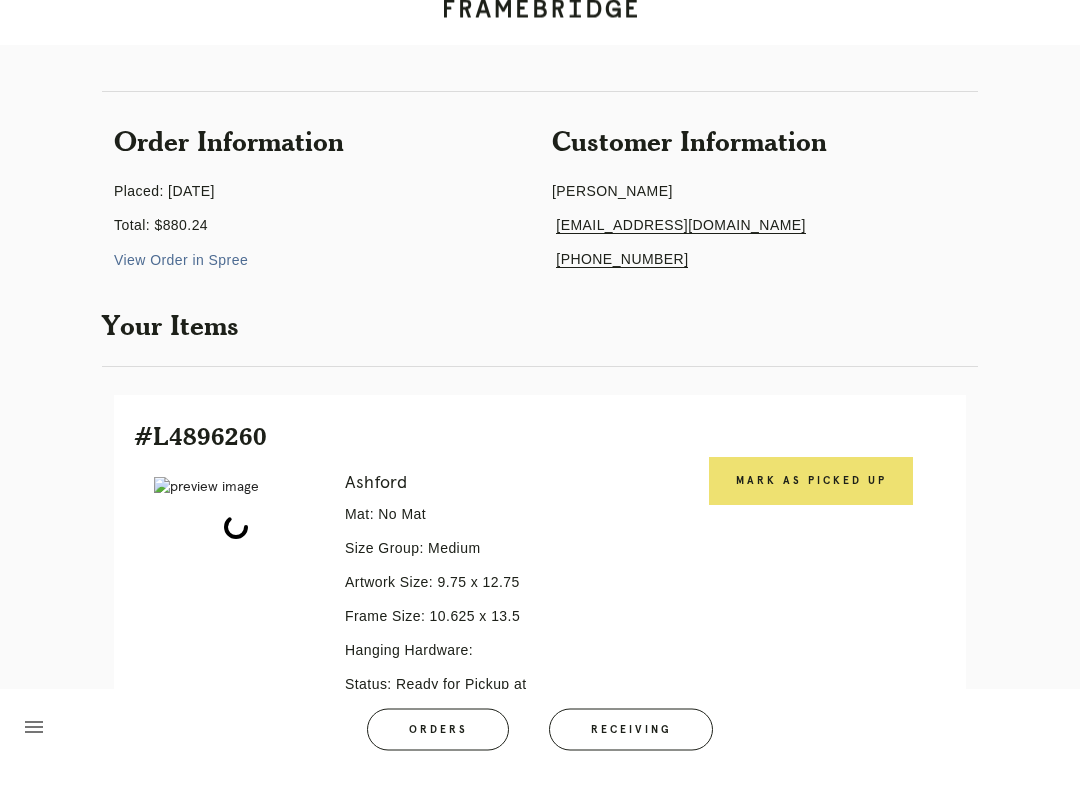 scroll, scrollTop: 228, scrollLeft: 0, axis: vertical 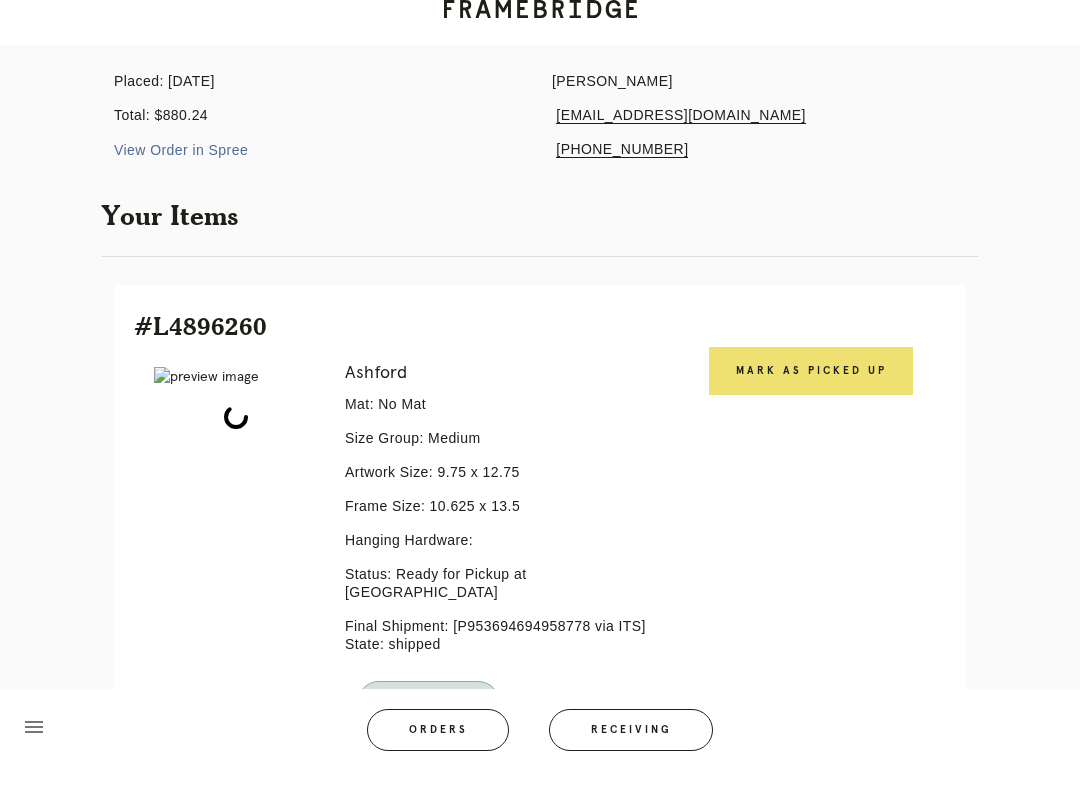 click on "Mark as Picked Up" at bounding box center [811, 391] 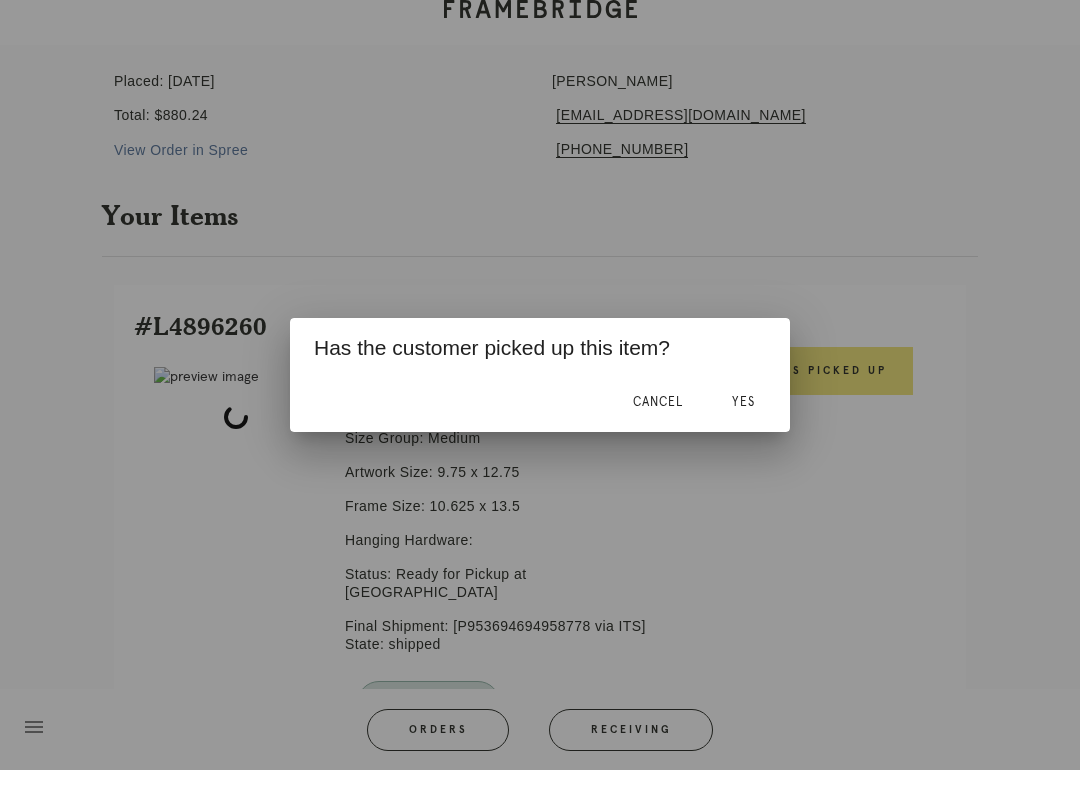 click on "Yes" at bounding box center [743, 422] 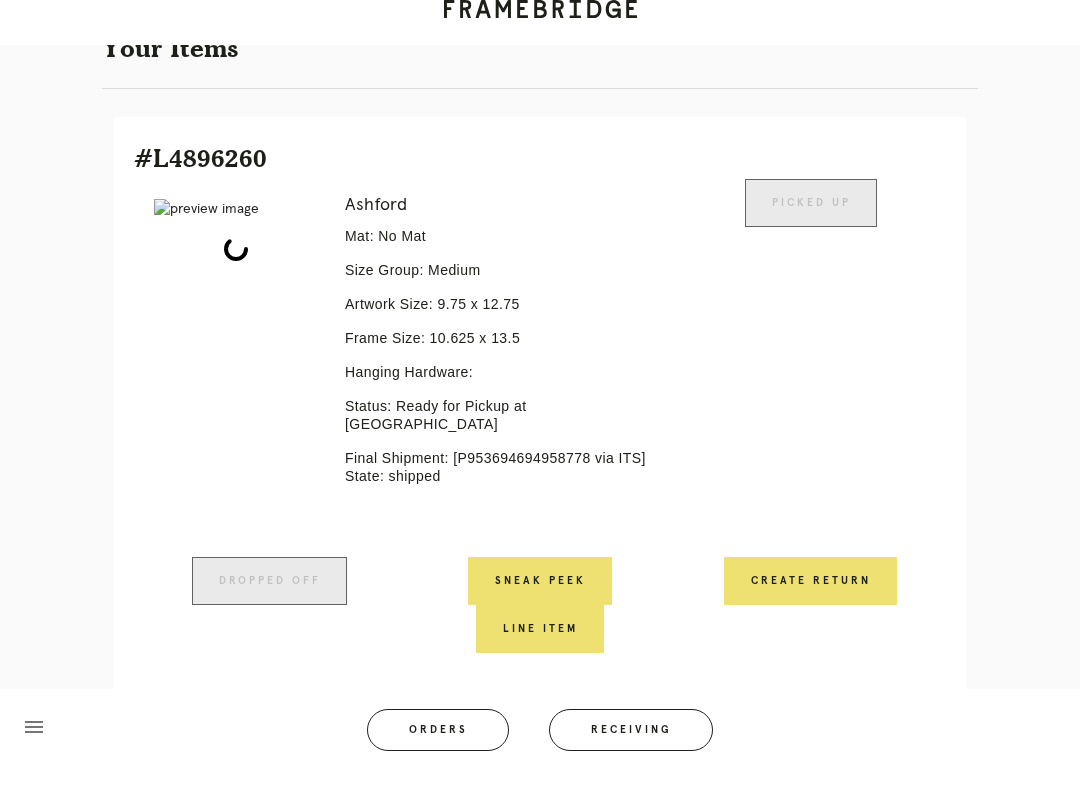 scroll, scrollTop: 649, scrollLeft: 0, axis: vertical 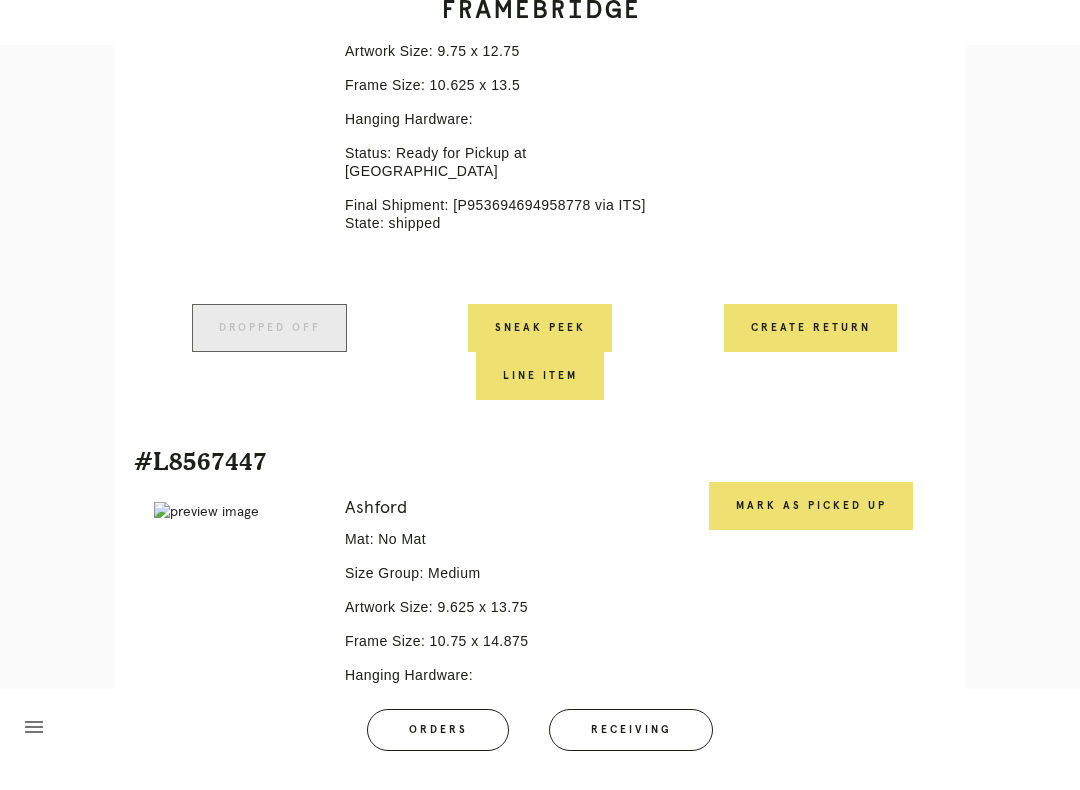 click on "Mark as Picked Up" at bounding box center [811, 526] 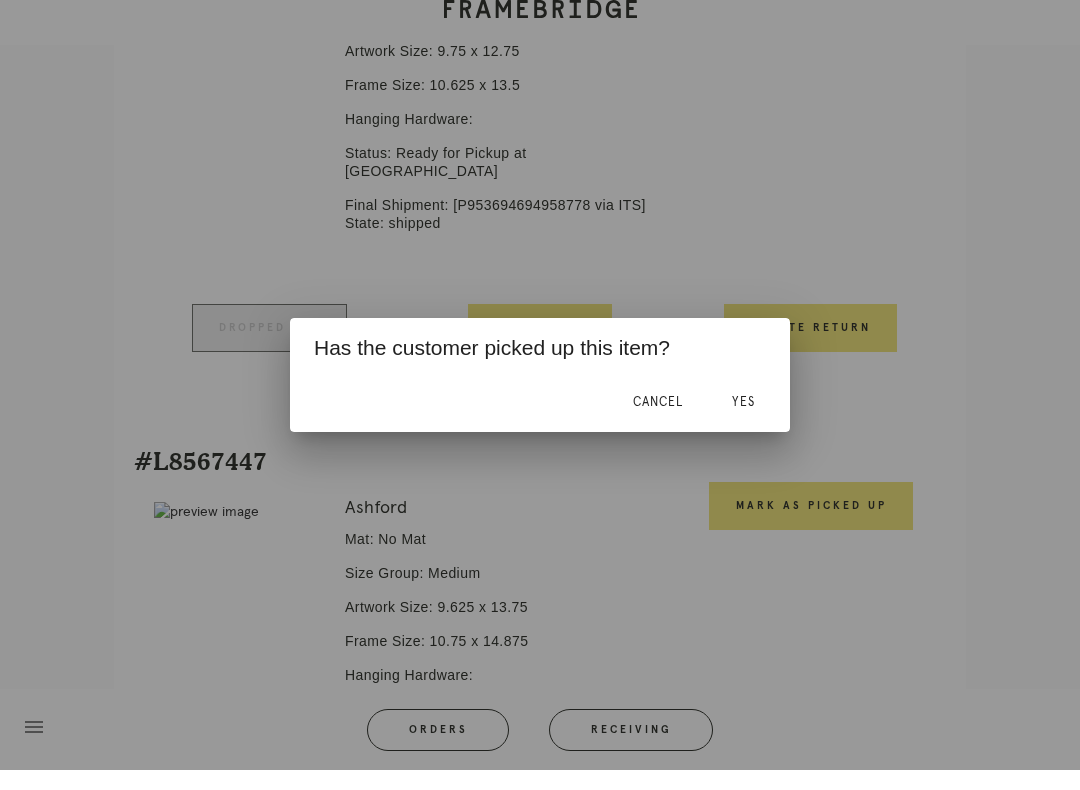 click on "Yes" at bounding box center (743, 422) 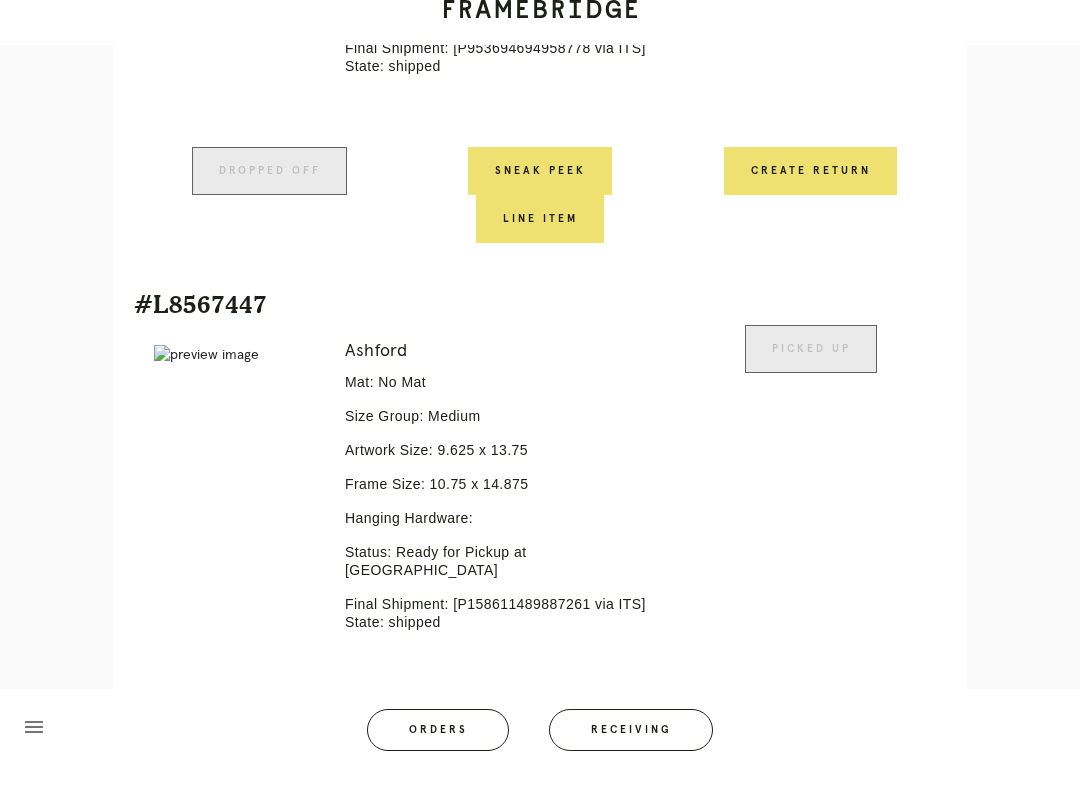 scroll, scrollTop: 1080, scrollLeft: 0, axis: vertical 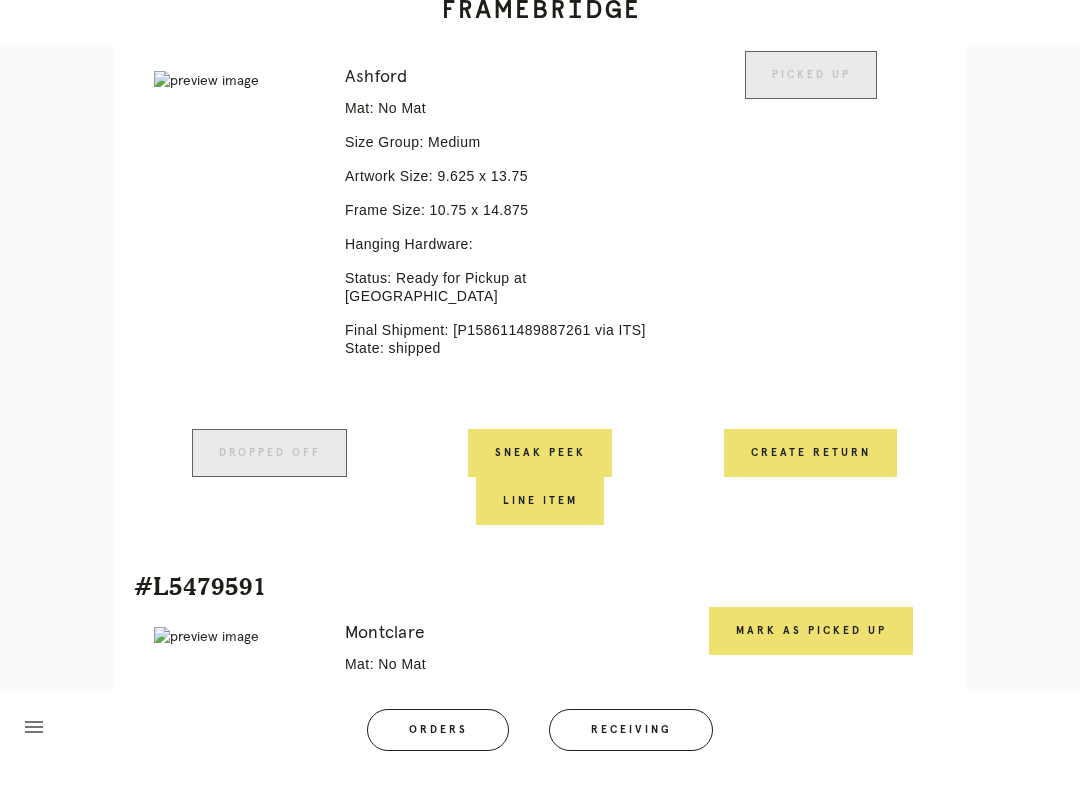 click on "Mark as Picked Up" at bounding box center [811, 651] 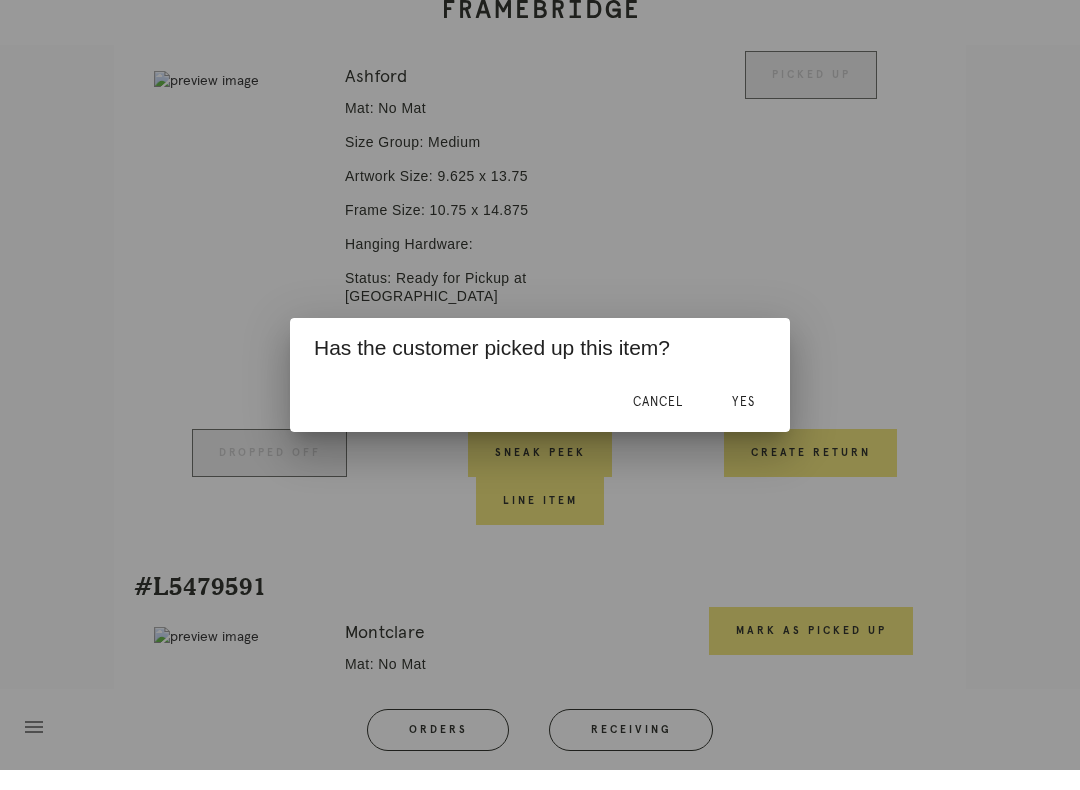 click on "Yes" at bounding box center (743, 422) 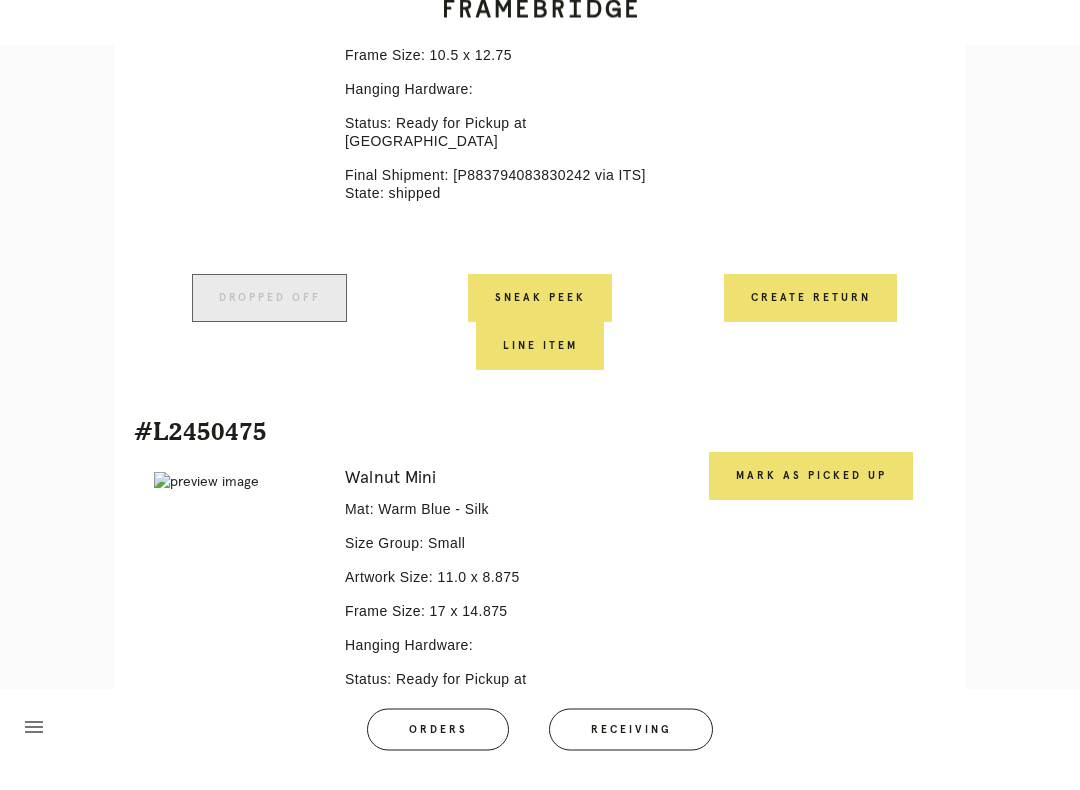click on "Mark as Picked Up" at bounding box center [811, 497] 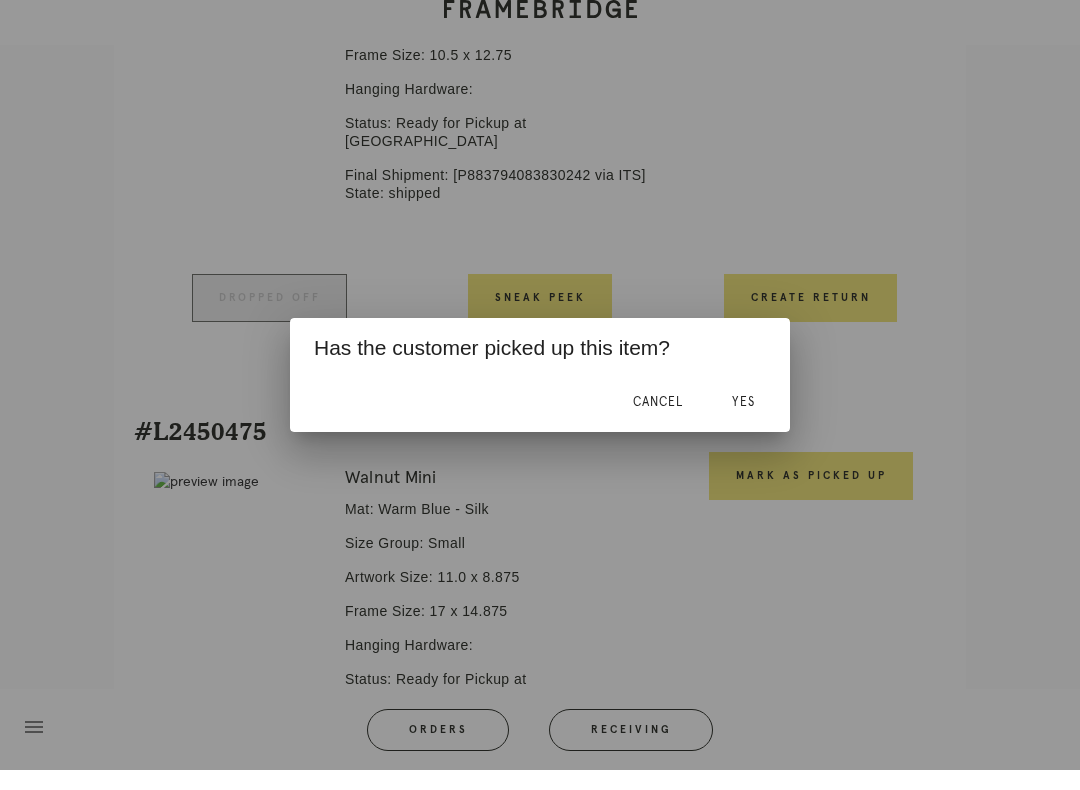 click on "Yes" at bounding box center [743, 422] 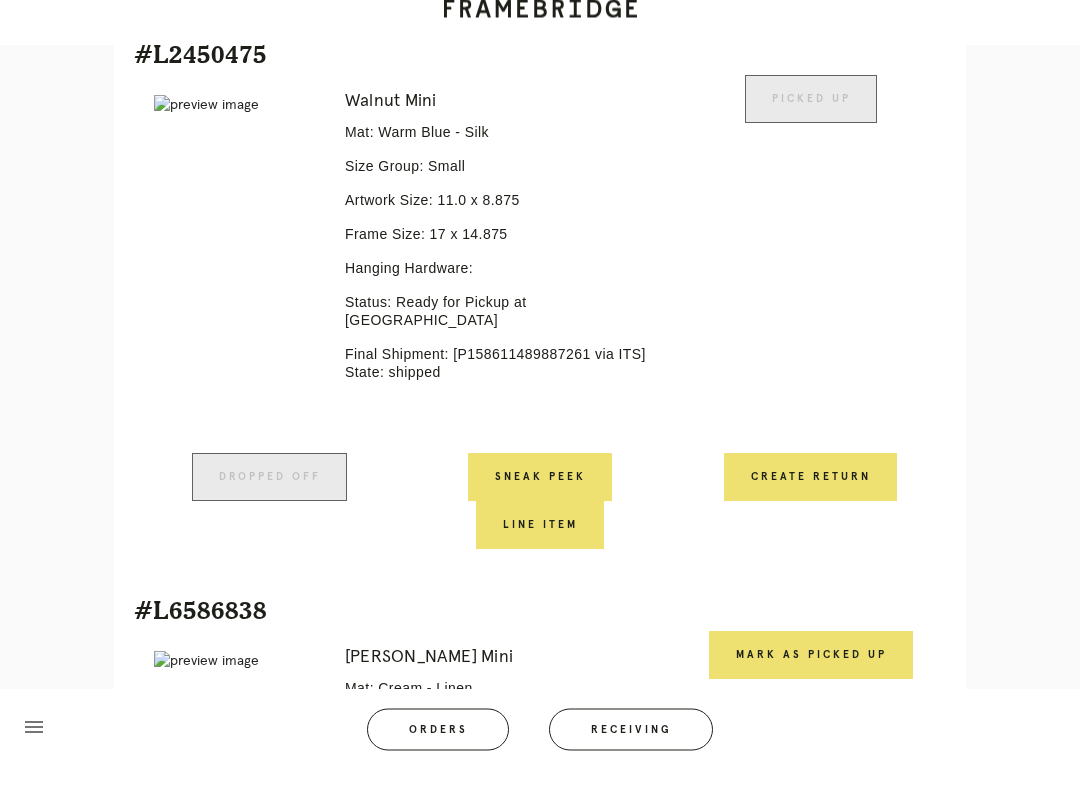 click on "Mark as Picked Up" at bounding box center [811, 676] 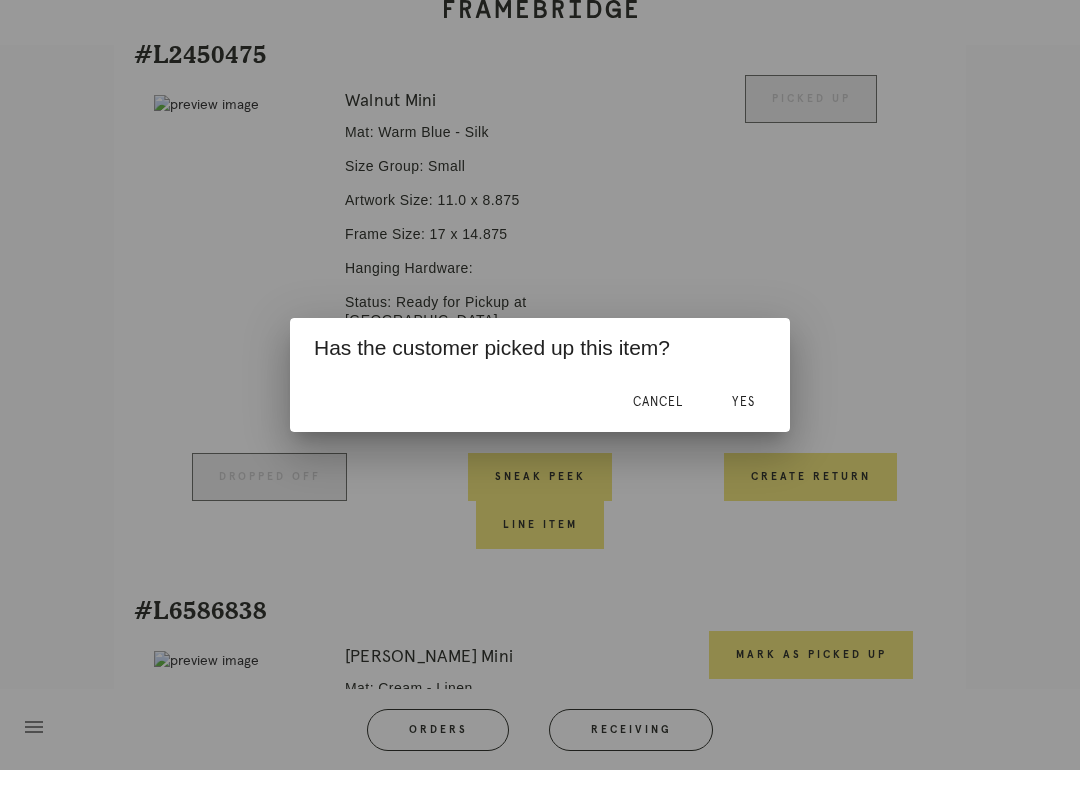 click on "Yes" at bounding box center (743, 422) 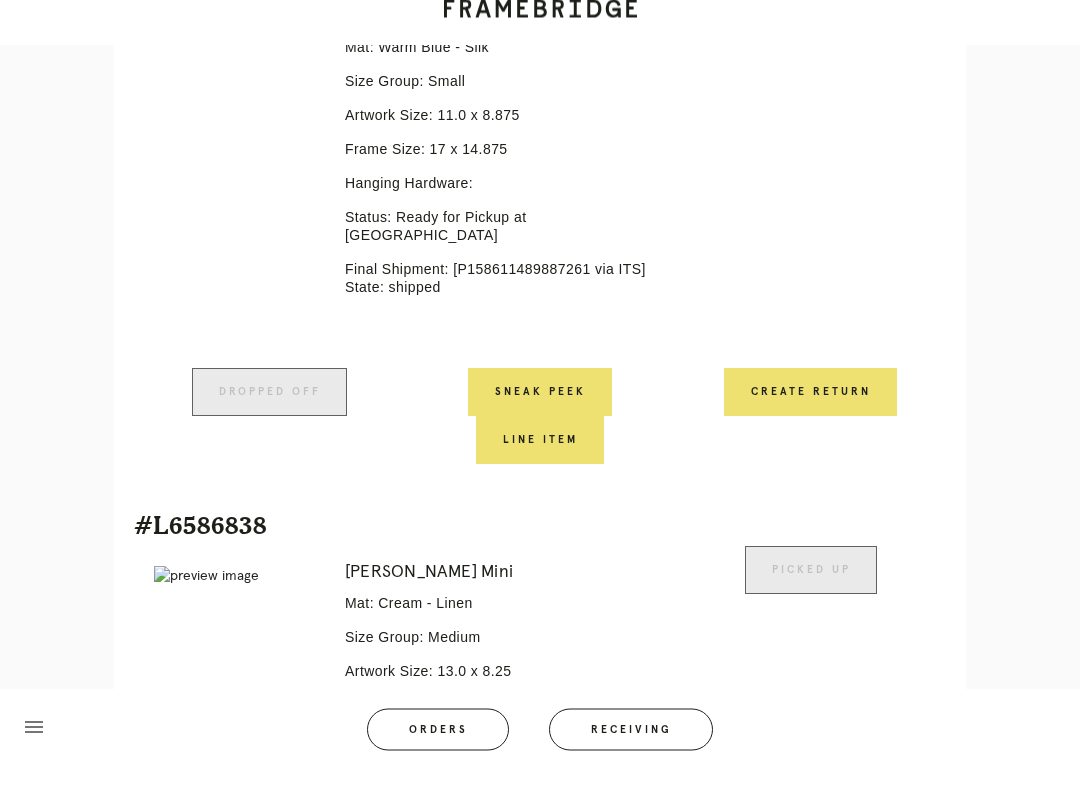 scroll, scrollTop: 2577, scrollLeft: 0, axis: vertical 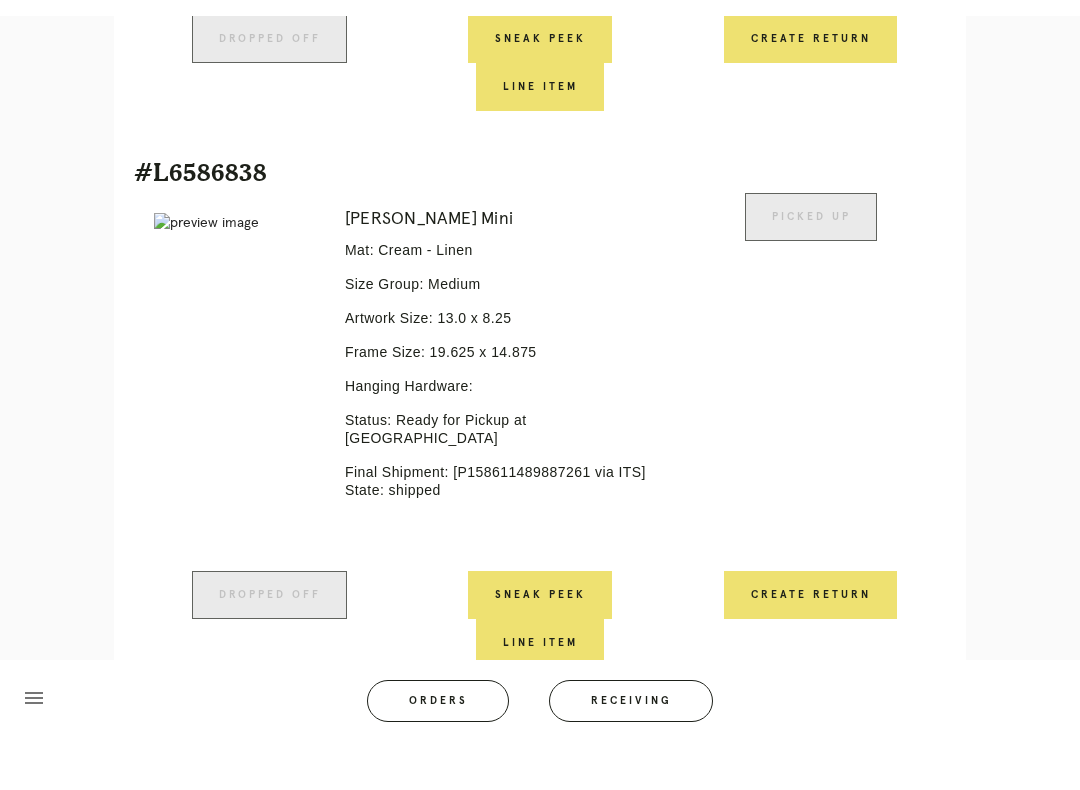 click on "menu
Orders
Receiving
Logged in as:   karl.fish@framebridge.com   Inwood Village
Logout" at bounding box center (540, 756) 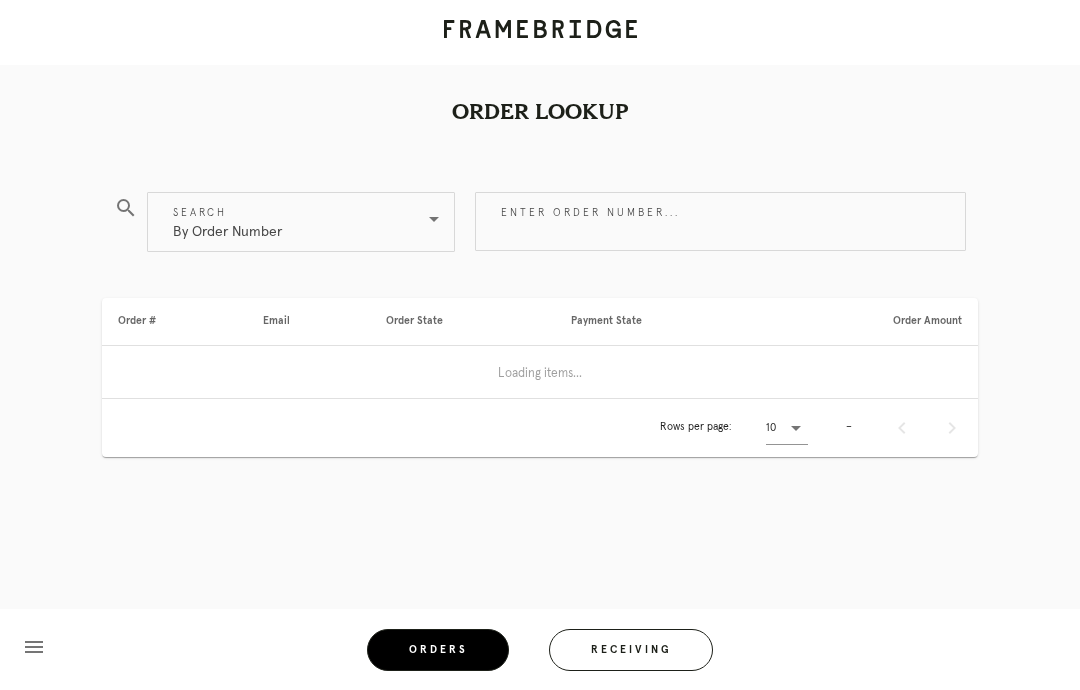 scroll, scrollTop: 0, scrollLeft: 0, axis: both 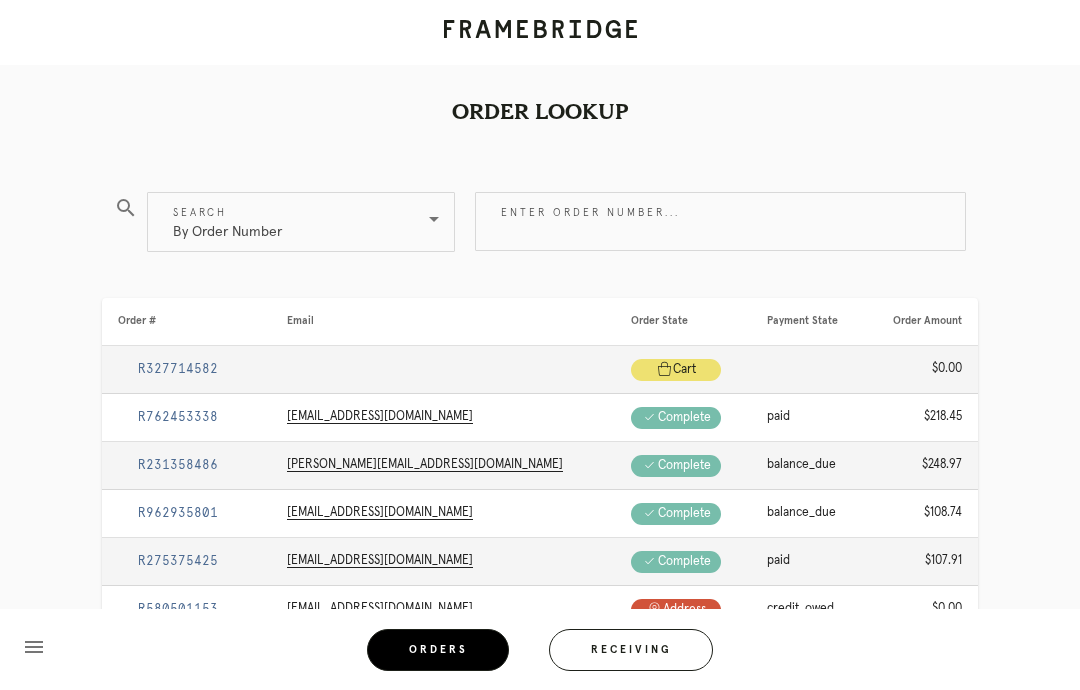 click on "Receiving" at bounding box center [631, 650] 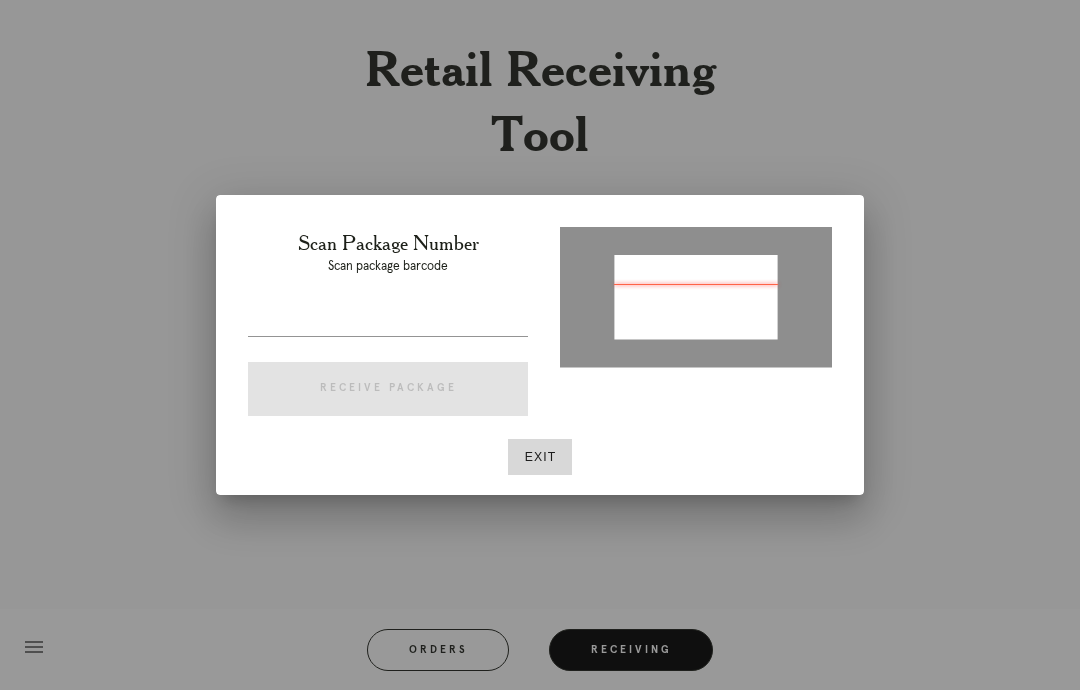 type on "P202087935399137" 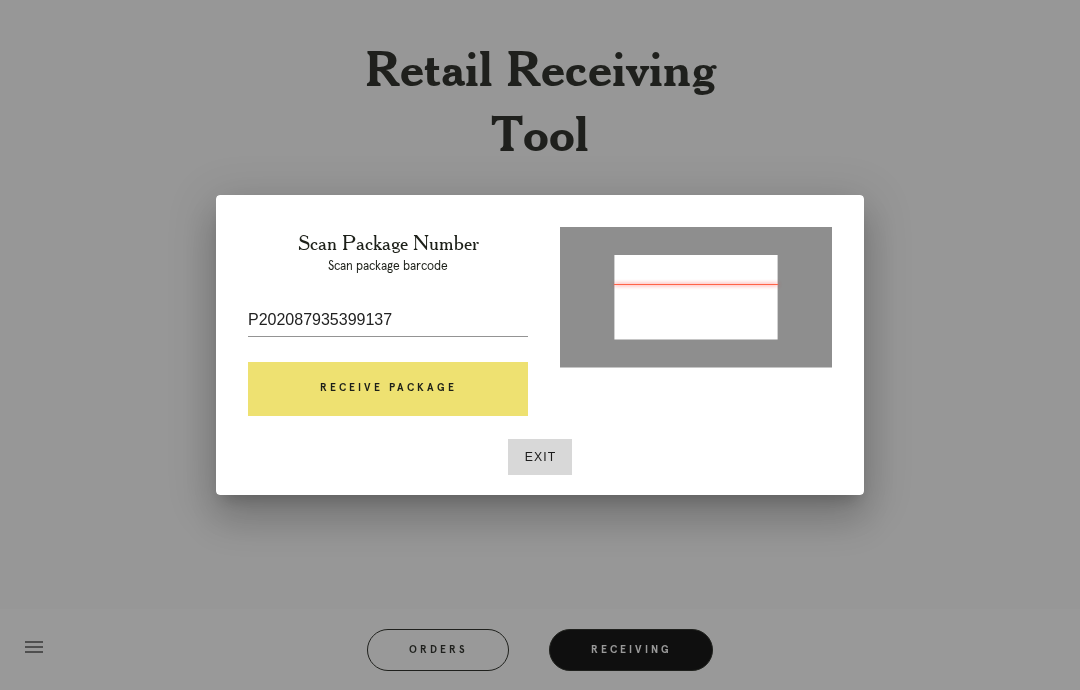 click on "Receive Package" at bounding box center [388, 389] 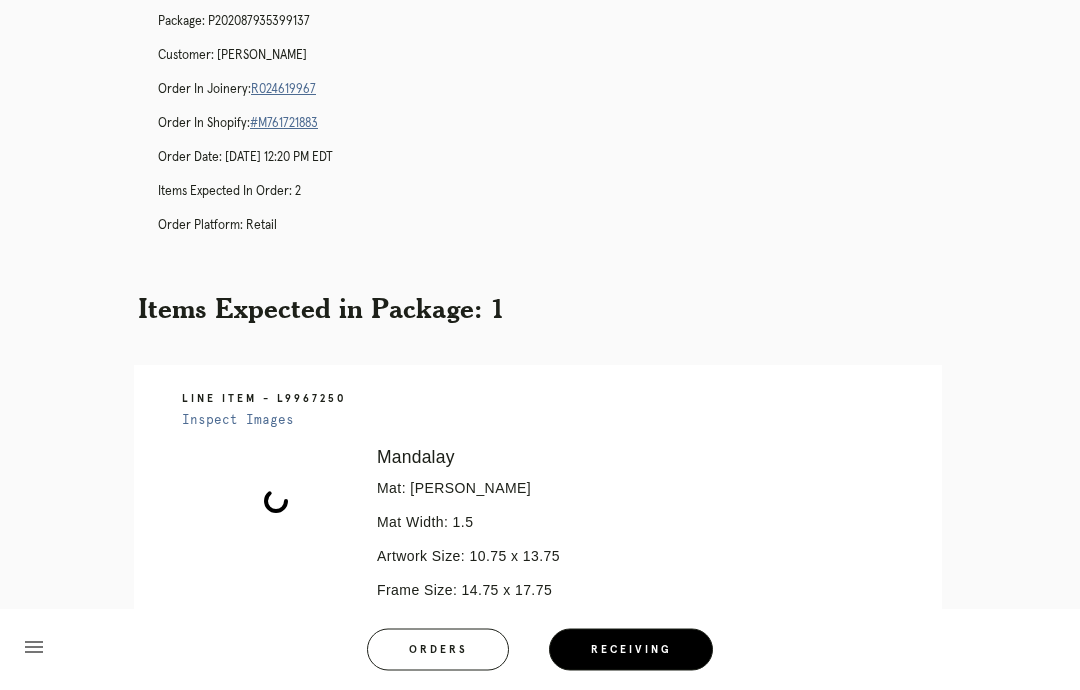 scroll, scrollTop: 66, scrollLeft: 0, axis: vertical 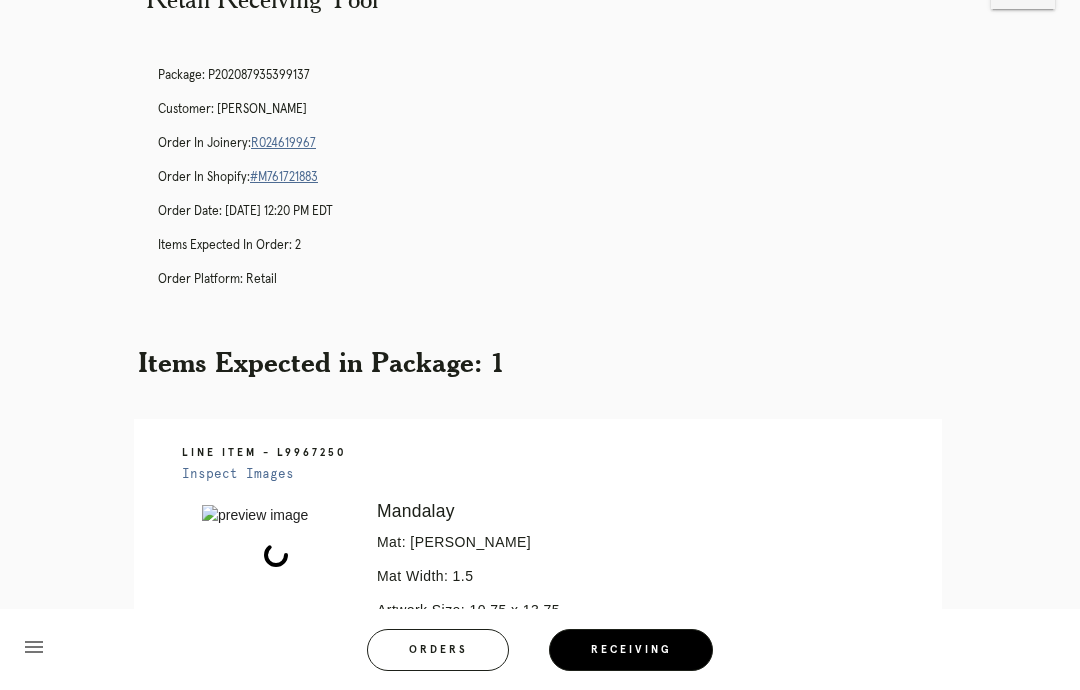 click on "Package: P202087935399137   Customer: Morgan Miller
Order in Joinery:
R024619967
Order in Shopify:
#M761721883
Order Date:
06/26/2025 12:20 PM EDT
Items Expected in Order: 2   Order Platform: retail" at bounding box center [560, 186] 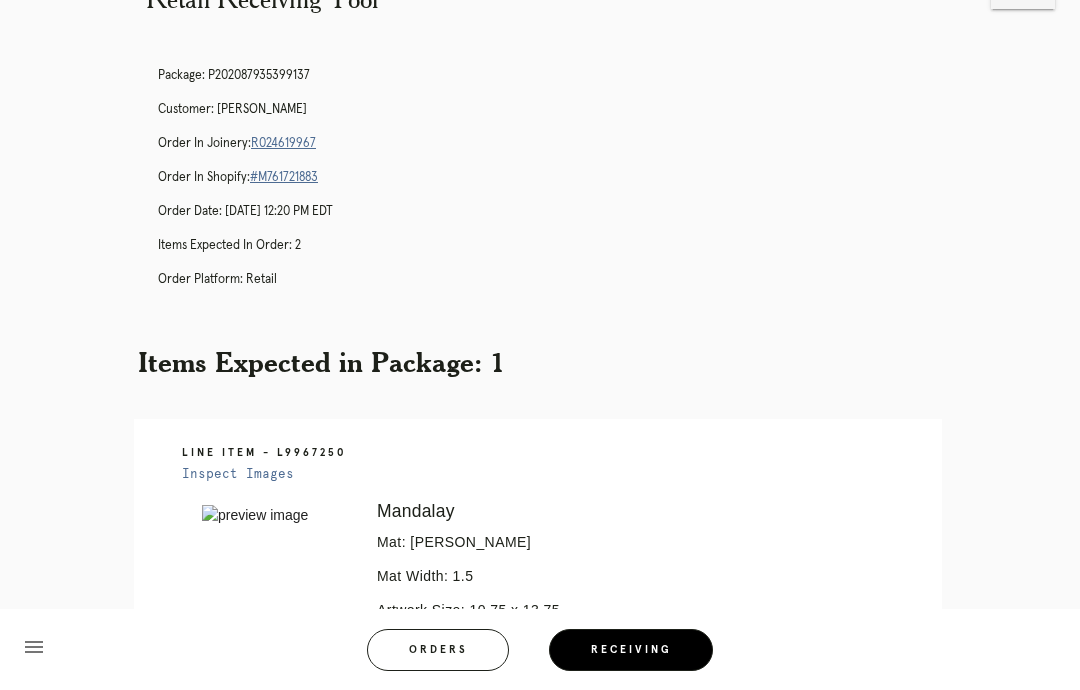 click on "R024619967" at bounding box center (283, 143) 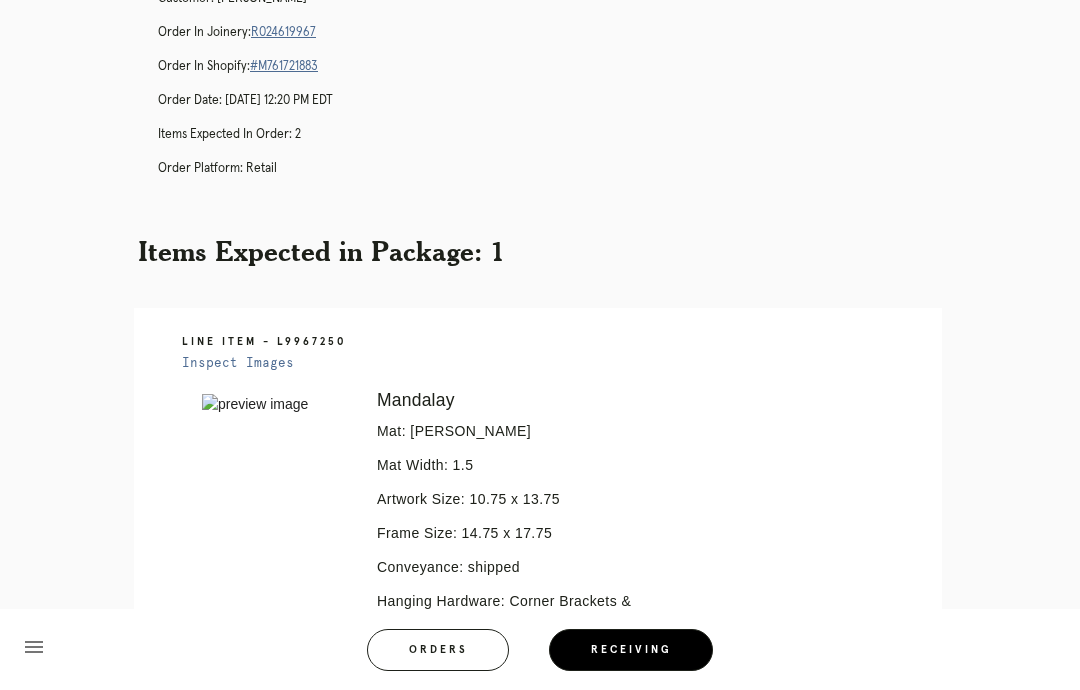 scroll, scrollTop: 0, scrollLeft: 0, axis: both 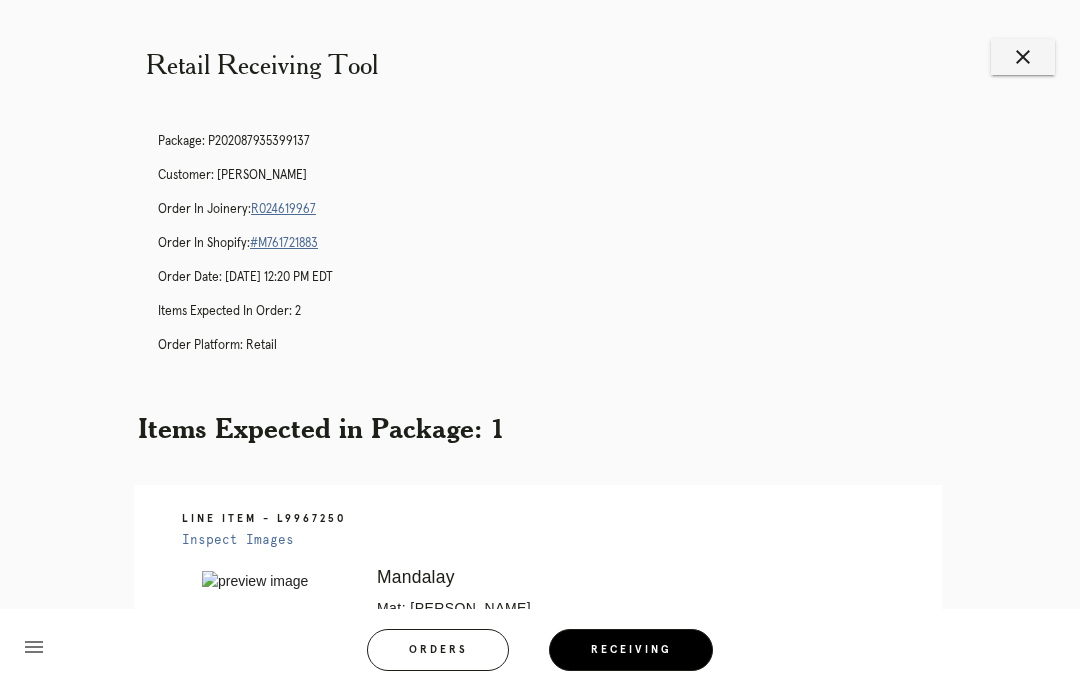 click on "R024619967" at bounding box center (283, 209) 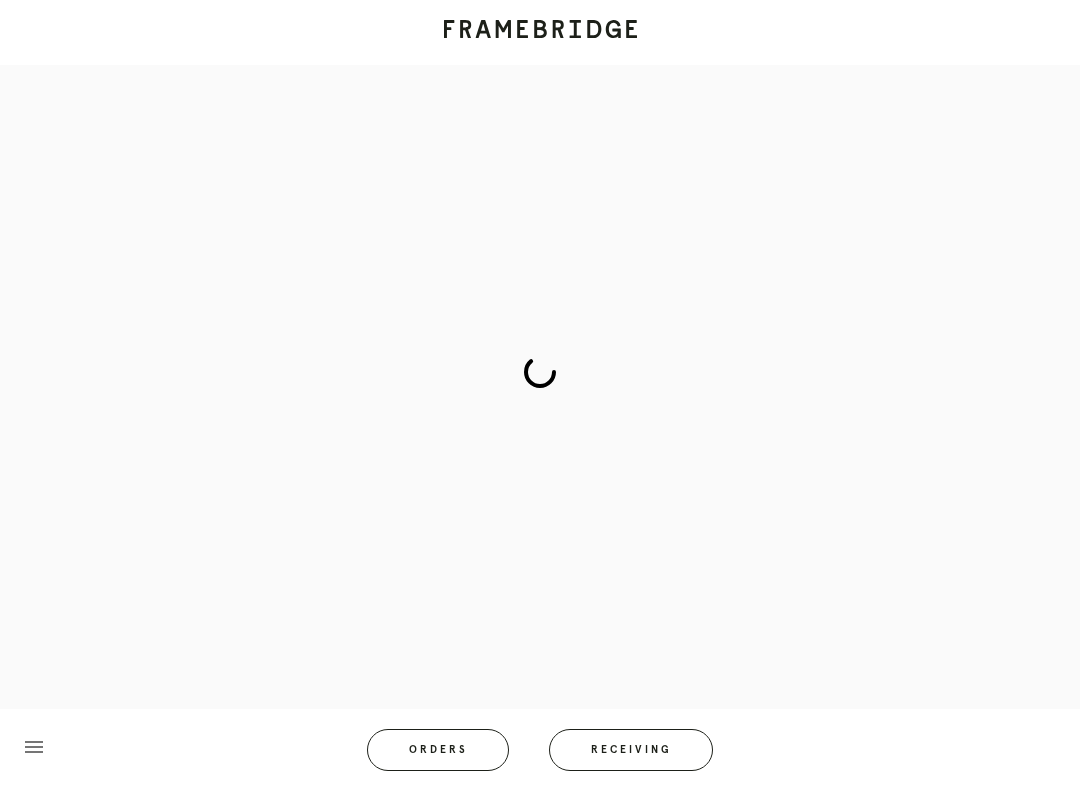scroll, scrollTop: 0, scrollLeft: 0, axis: both 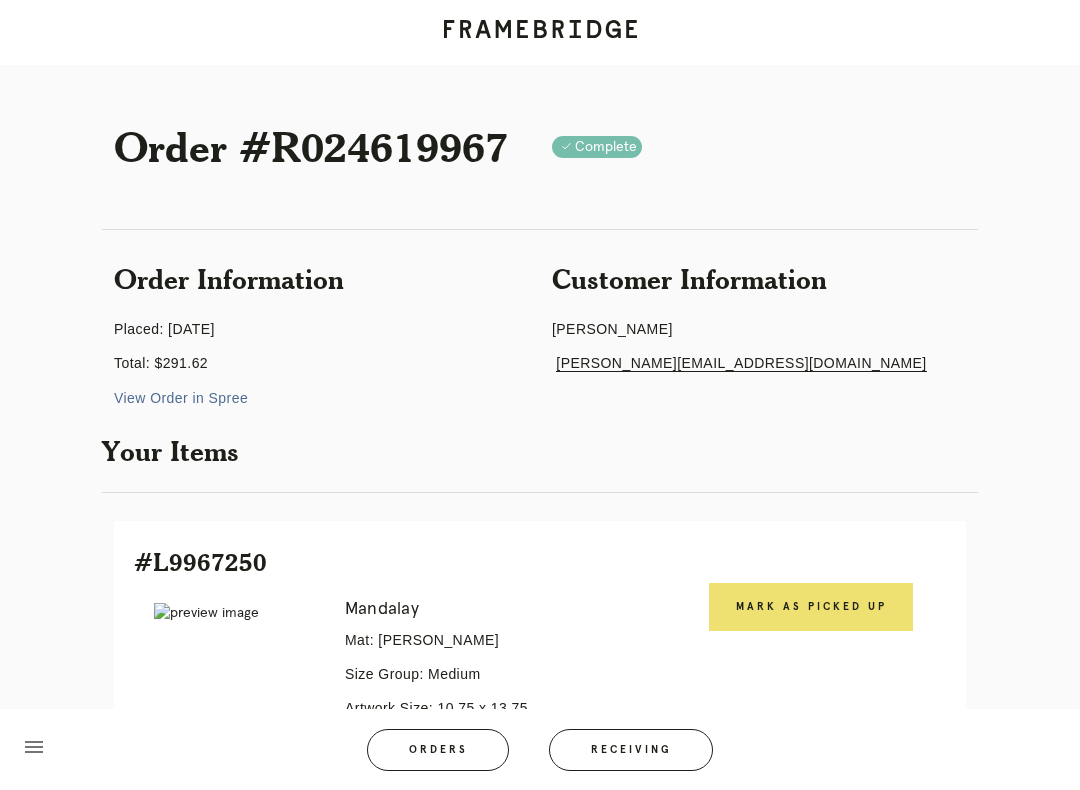click on "Mark as Picked Up" at bounding box center [811, 607] 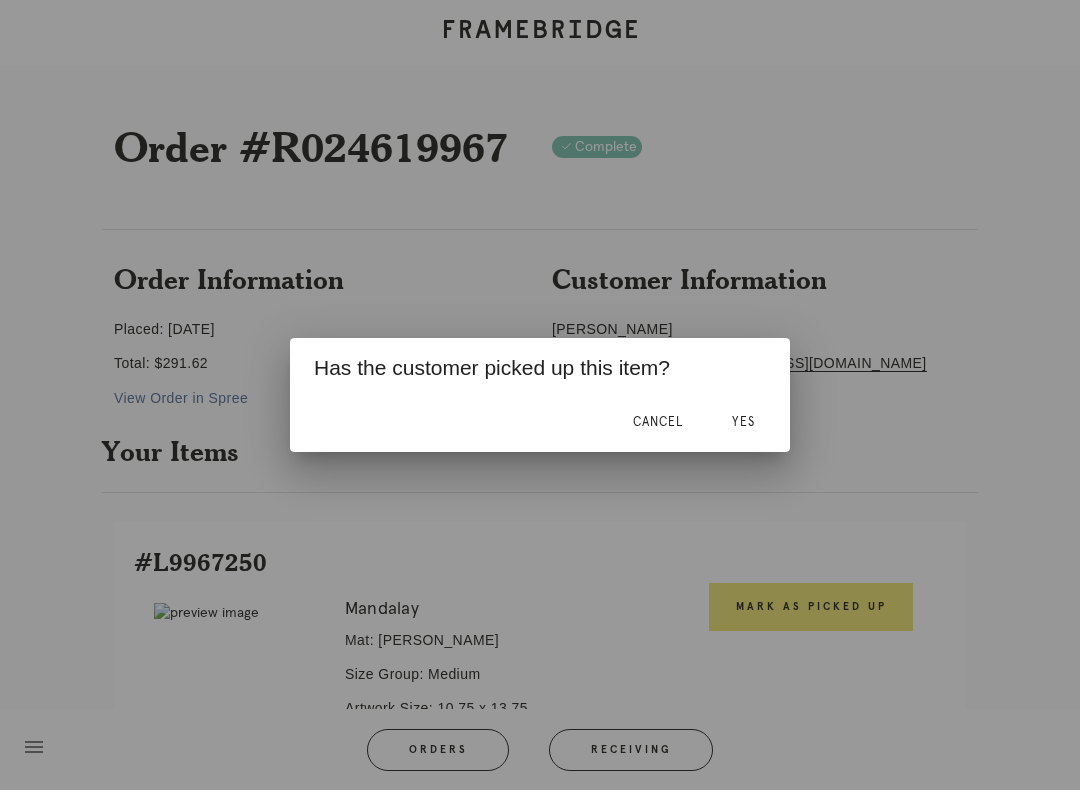 click on "Yes" at bounding box center [743, 422] 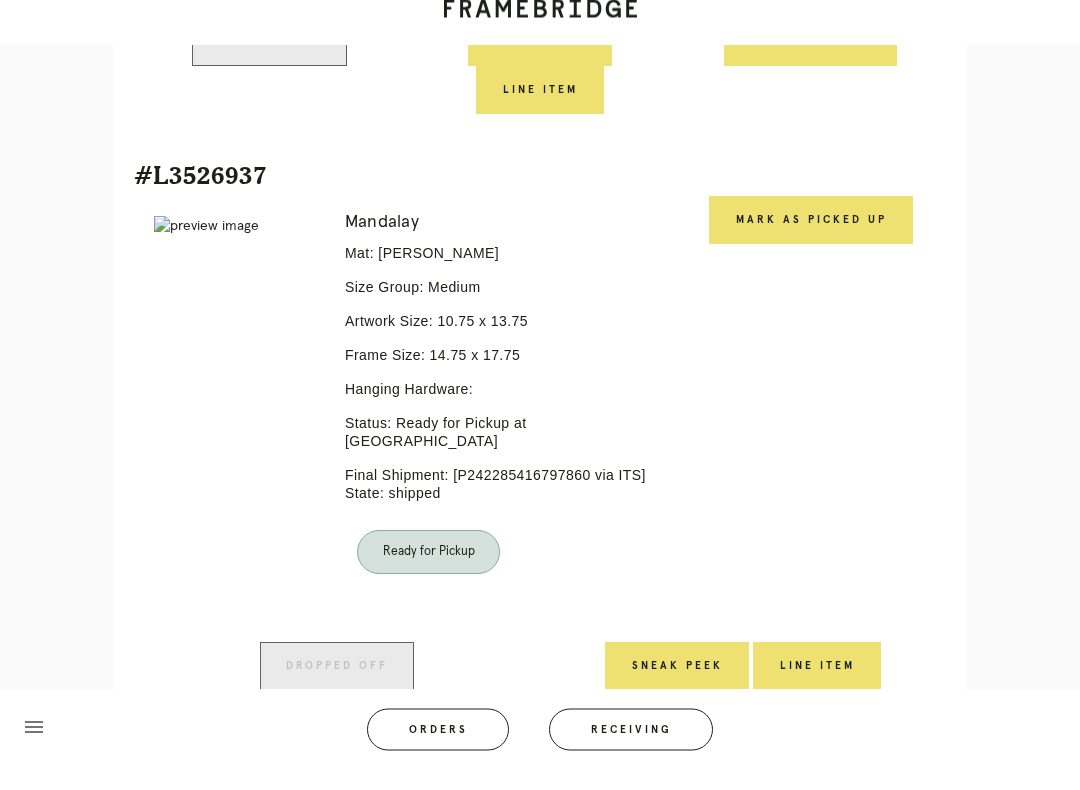 scroll, scrollTop: 956, scrollLeft: 0, axis: vertical 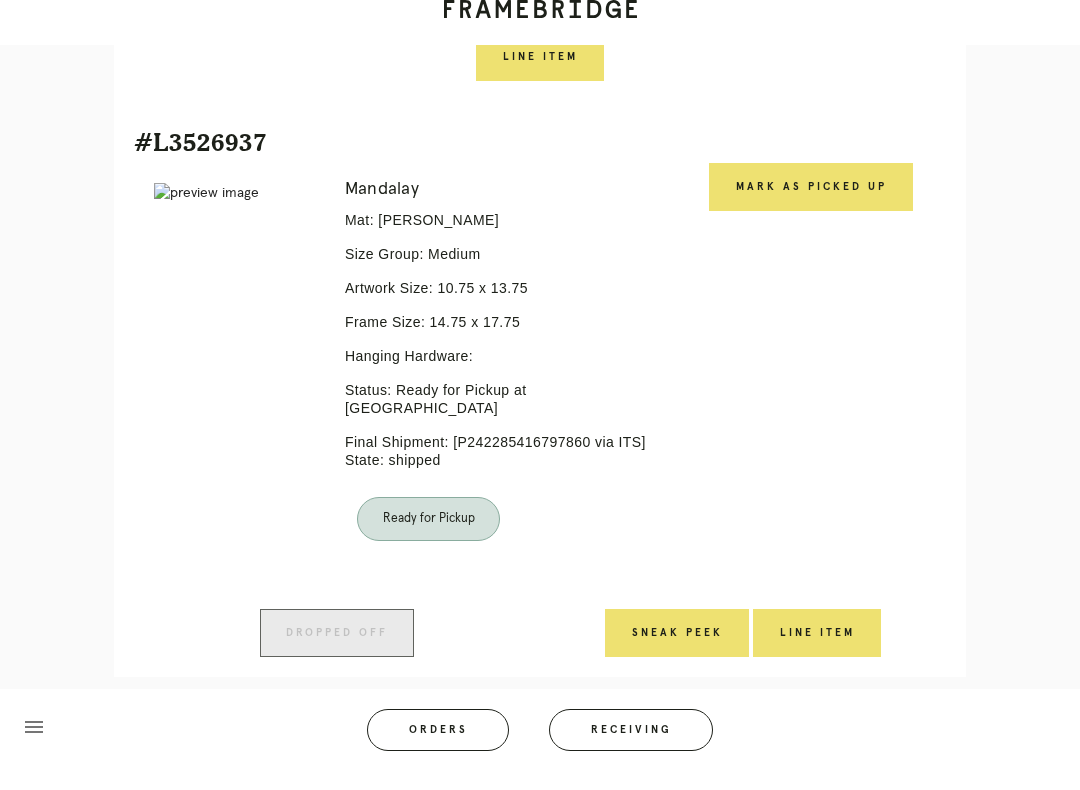click on "Mark as Picked Up" at bounding box center (811, 207) 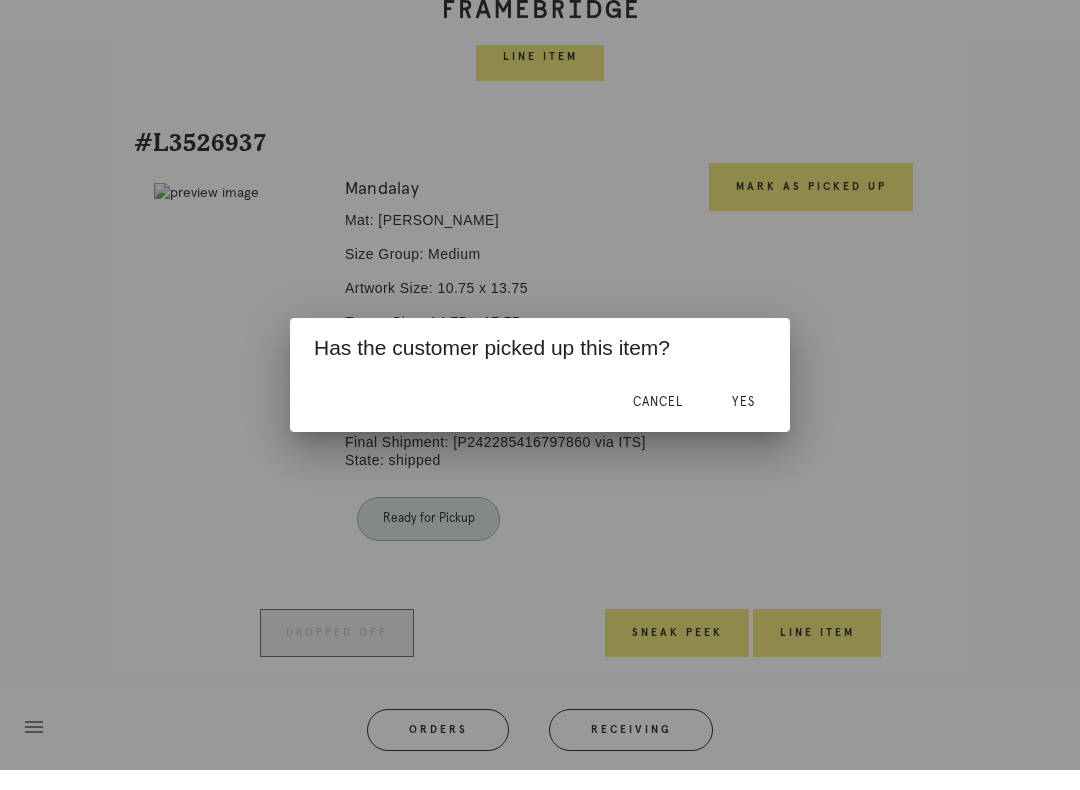 click on "Yes" at bounding box center [743, 422] 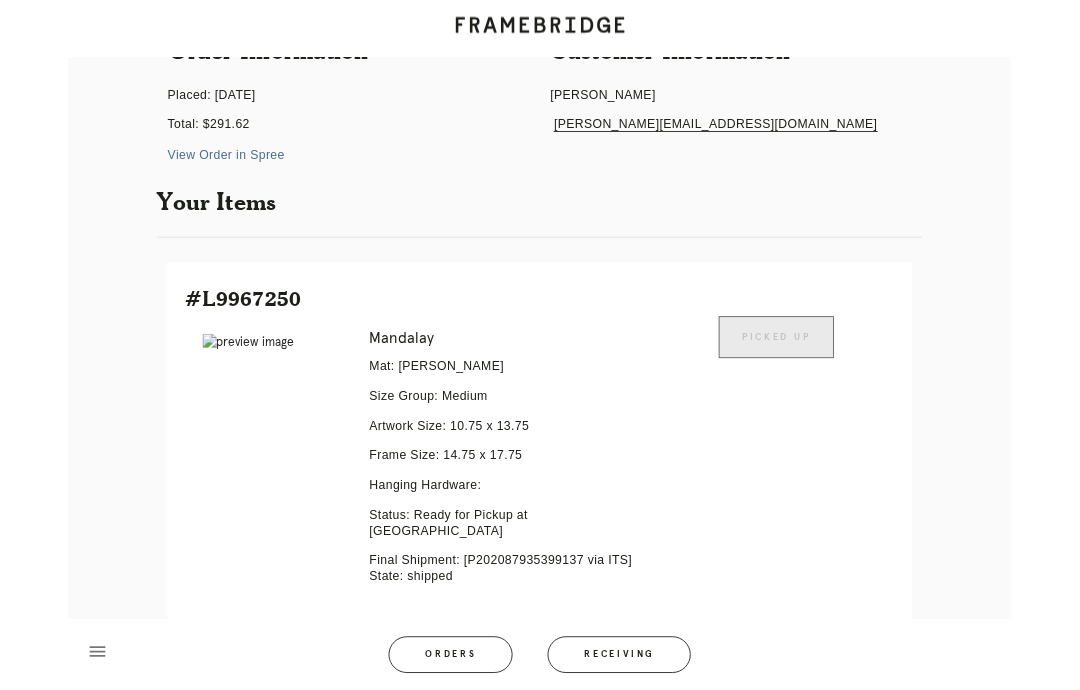 scroll, scrollTop: 0, scrollLeft: 0, axis: both 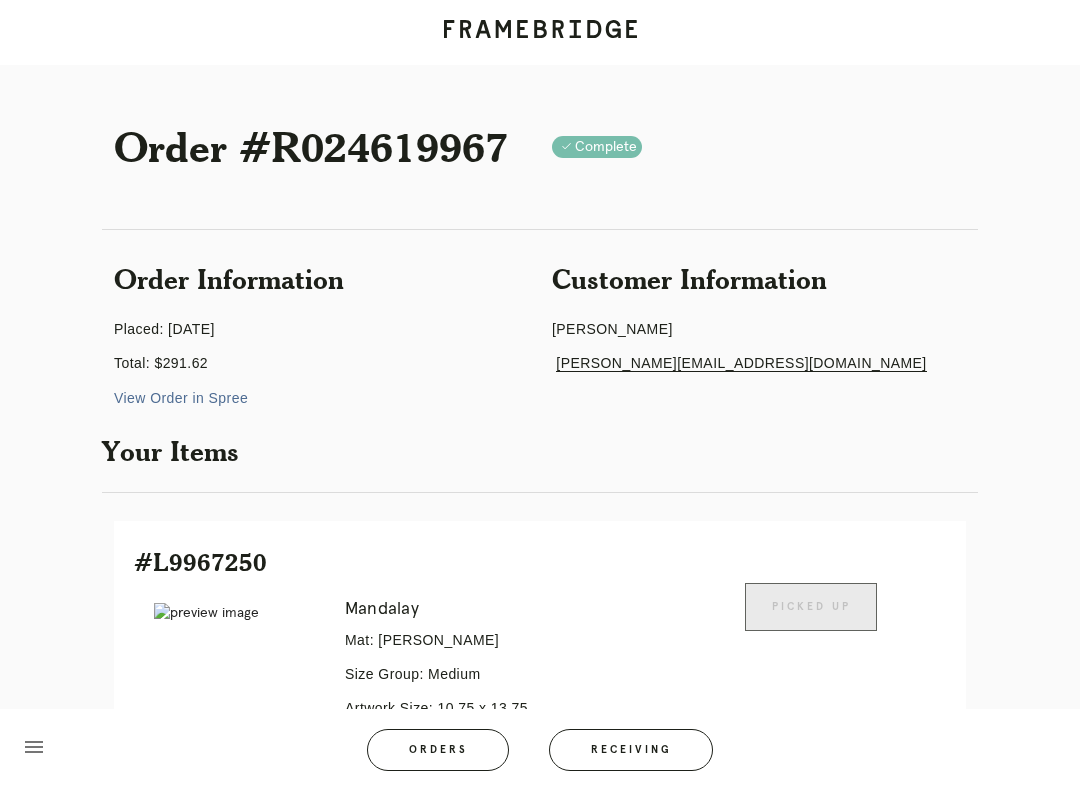 click on "Check
.a {
fill: #1d2019;
}
complete" at bounding box center (759, 147) 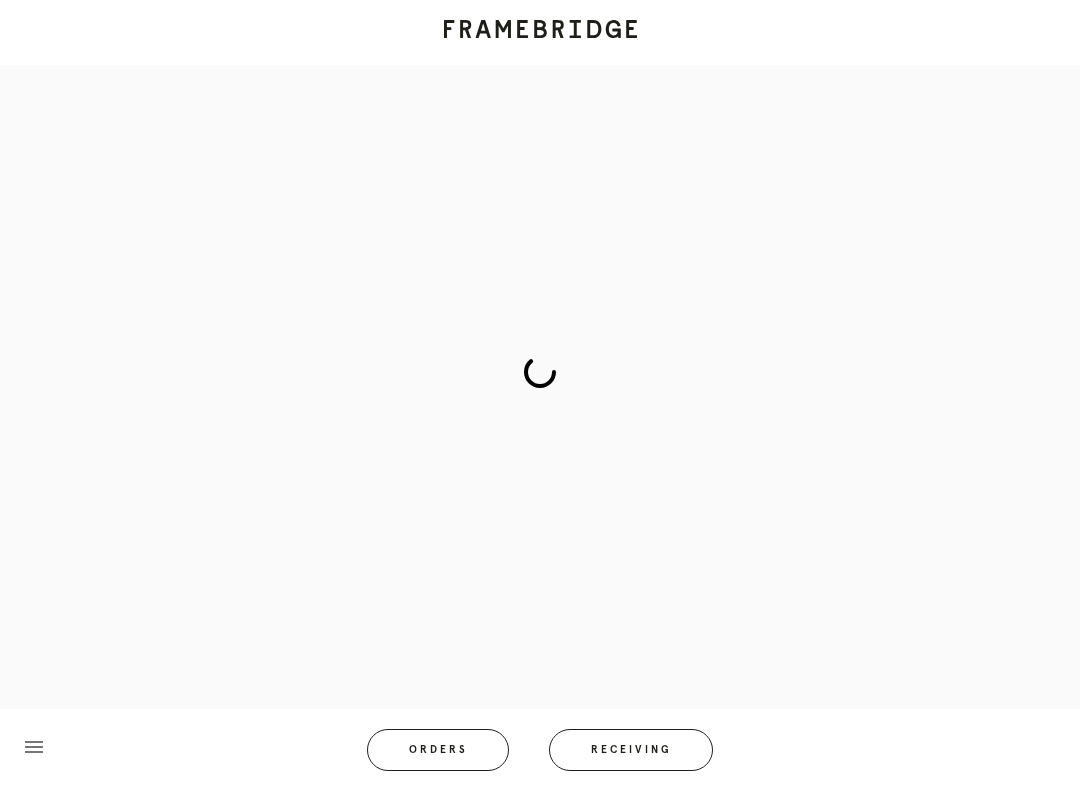 scroll, scrollTop: 0, scrollLeft: 0, axis: both 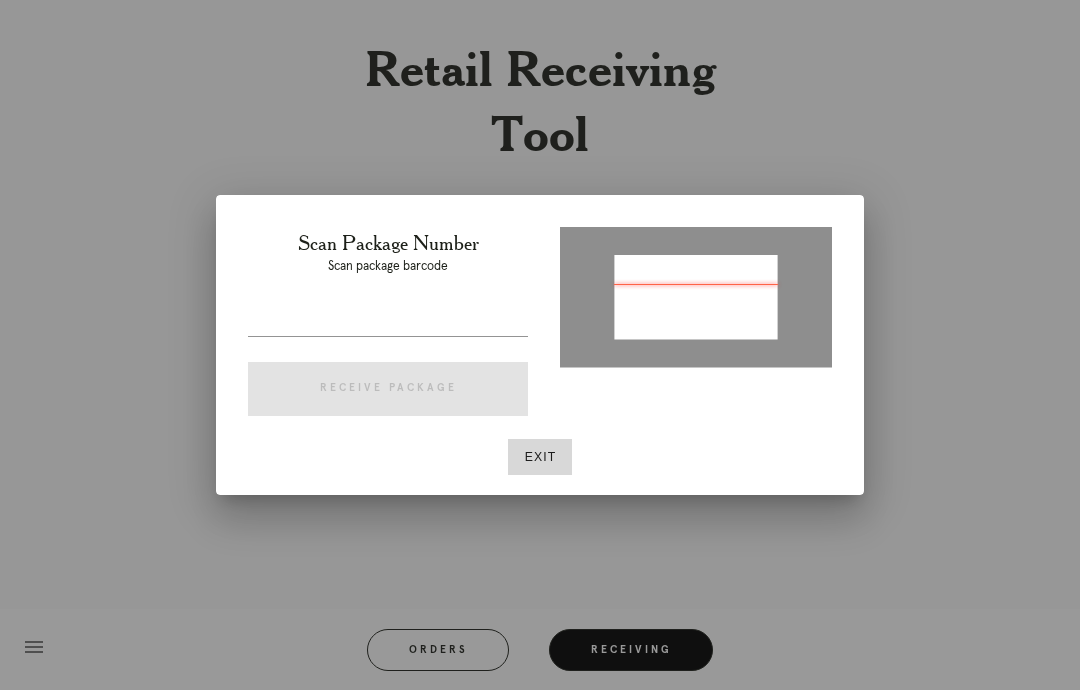 type on "P205557248709568" 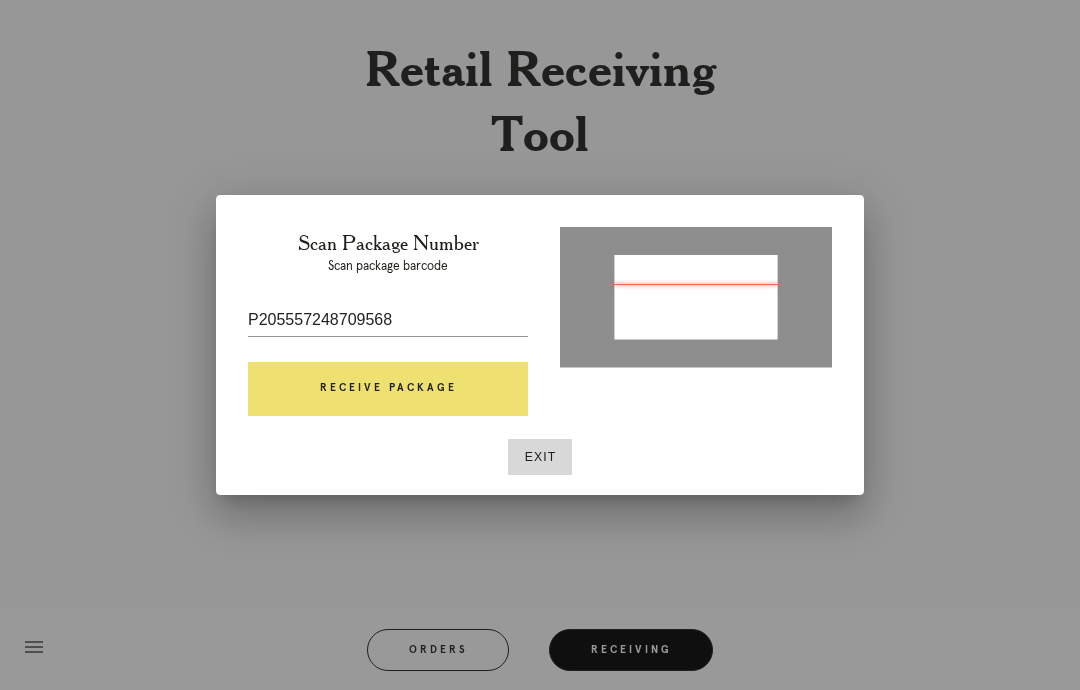 click on "Receive Package" at bounding box center (388, 389) 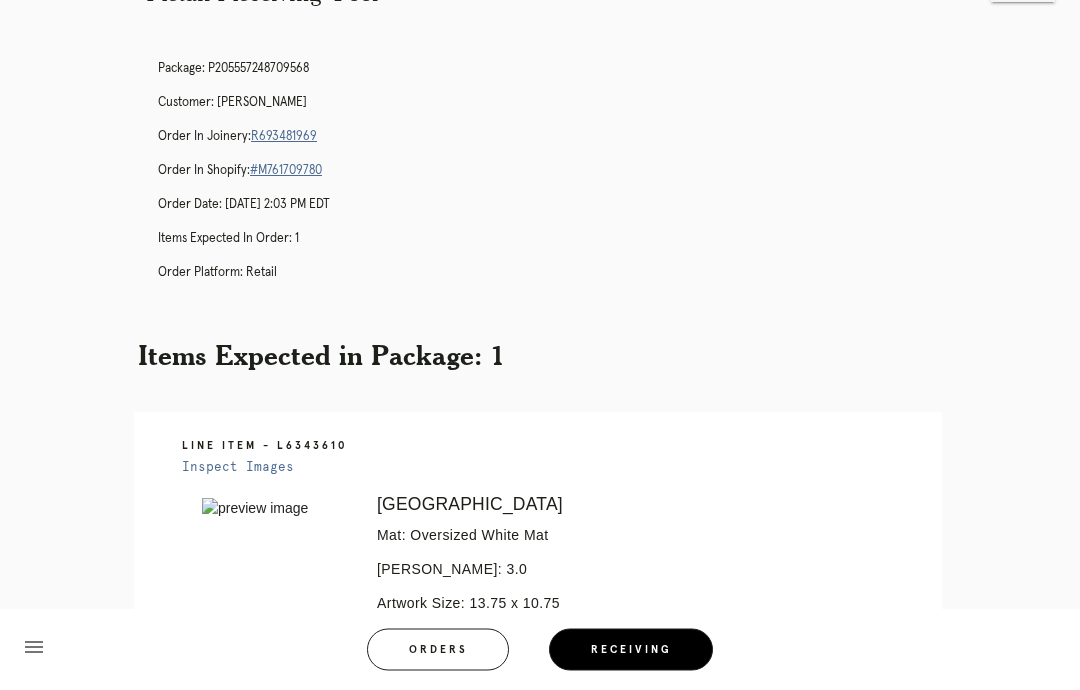 scroll, scrollTop: 0, scrollLeft: 0, axis: both 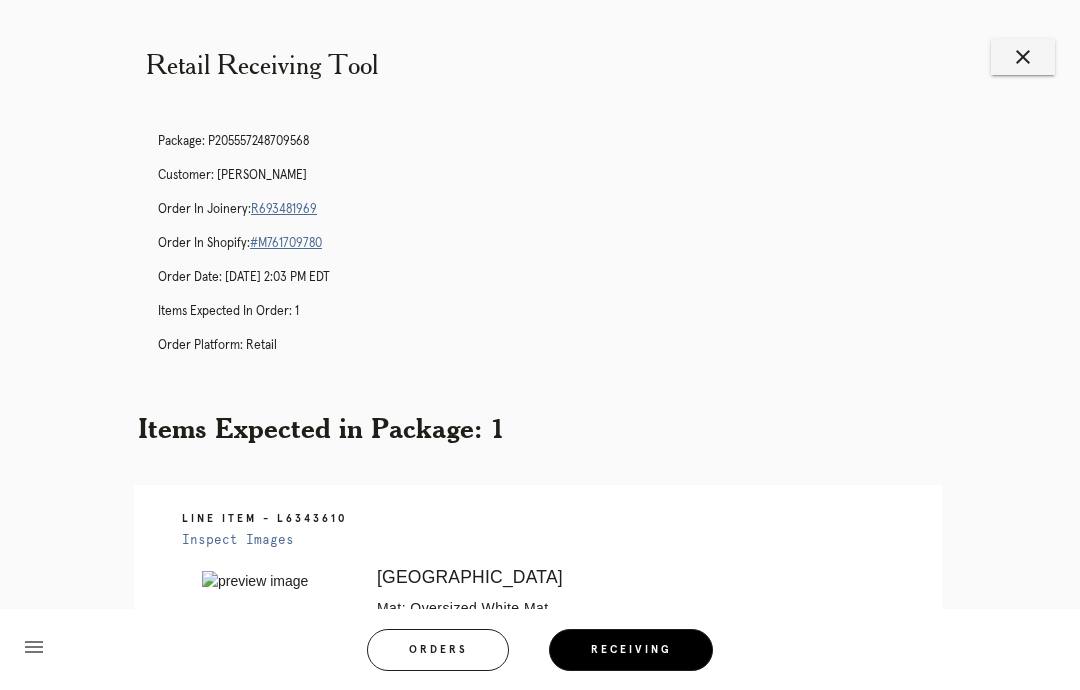 click on "R693481969" at bounding box center [284, 209] 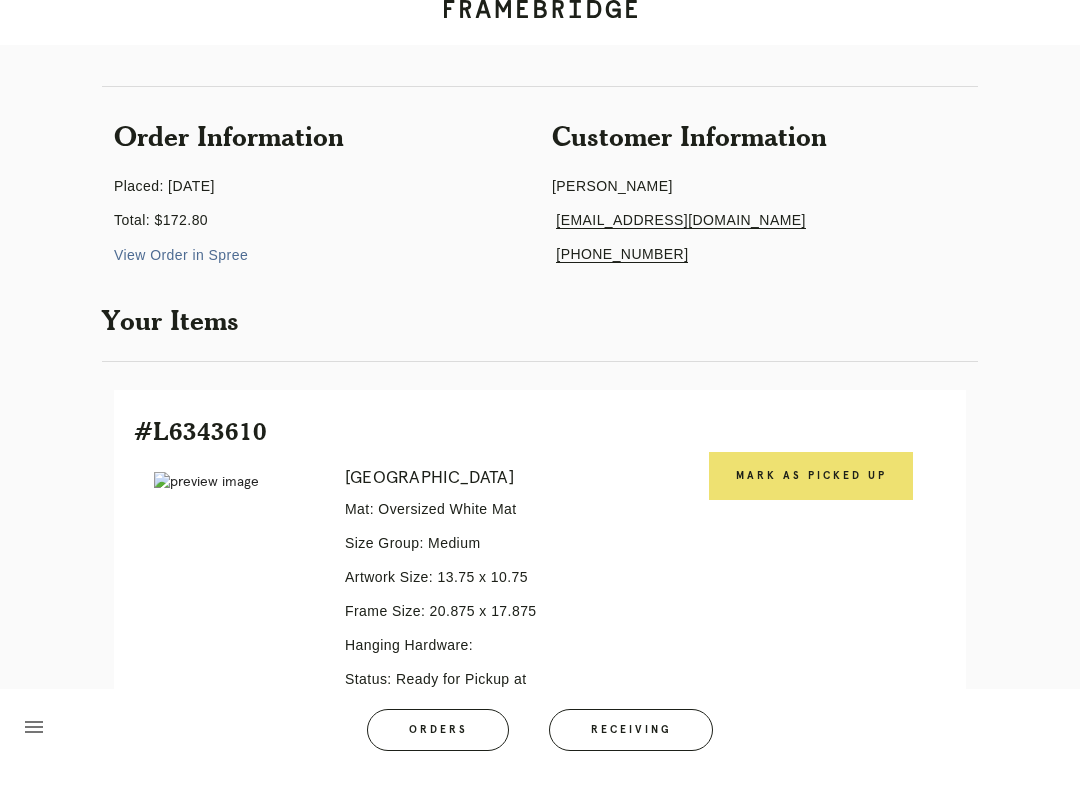 scroll, scrollTop: 182, scrollLeft: 0, axis: vertical 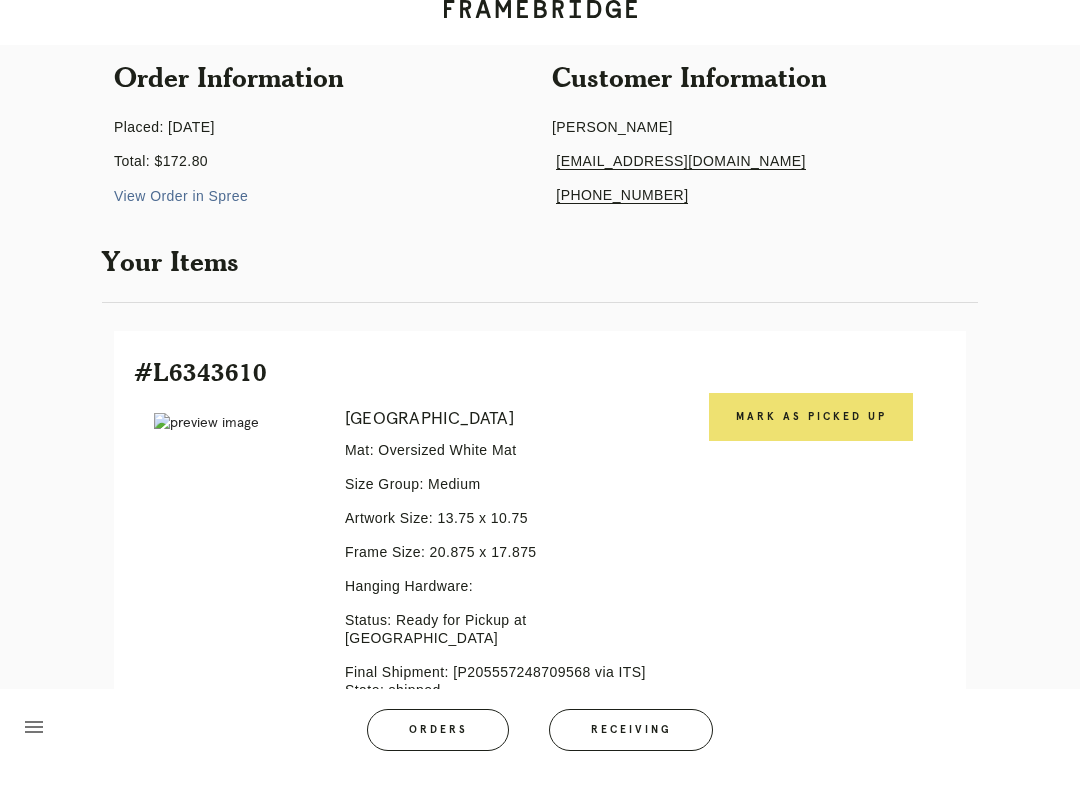 click on "Mark as Picked Up" at bounding box center [811, 437] 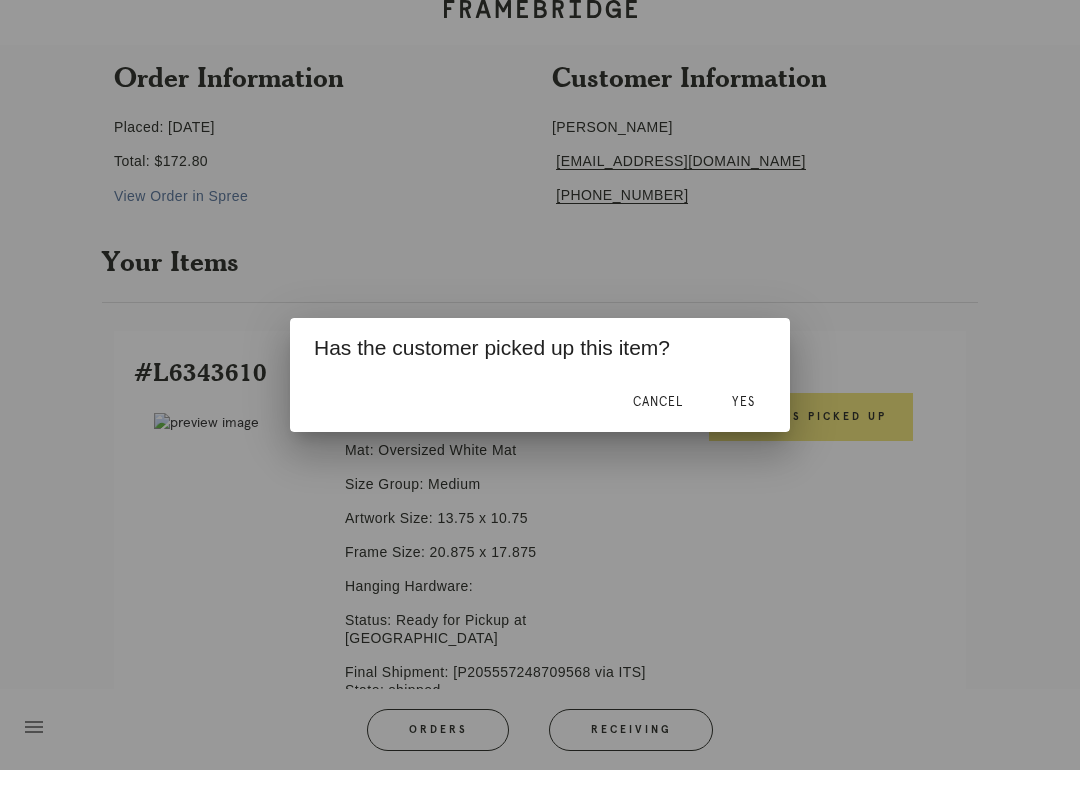 click on "Yes" at bounding box center [743, 422] 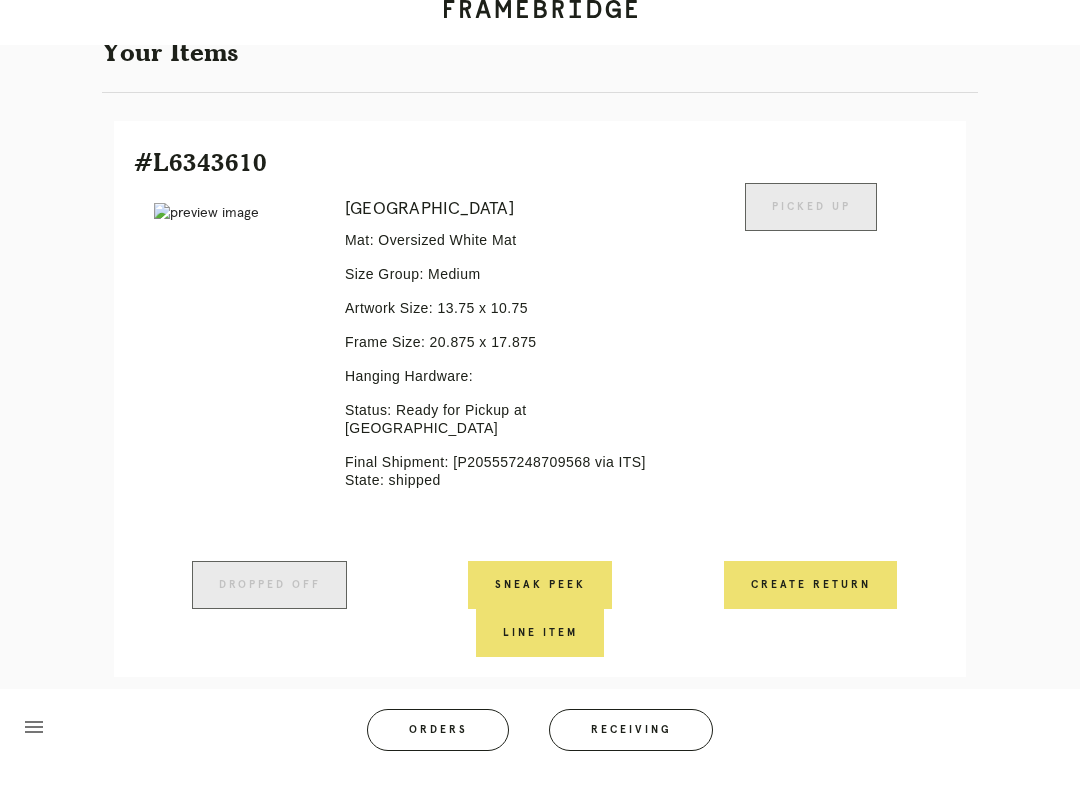 scroll, scrollTop: 409, scrollLeft: 0, axis: vertical 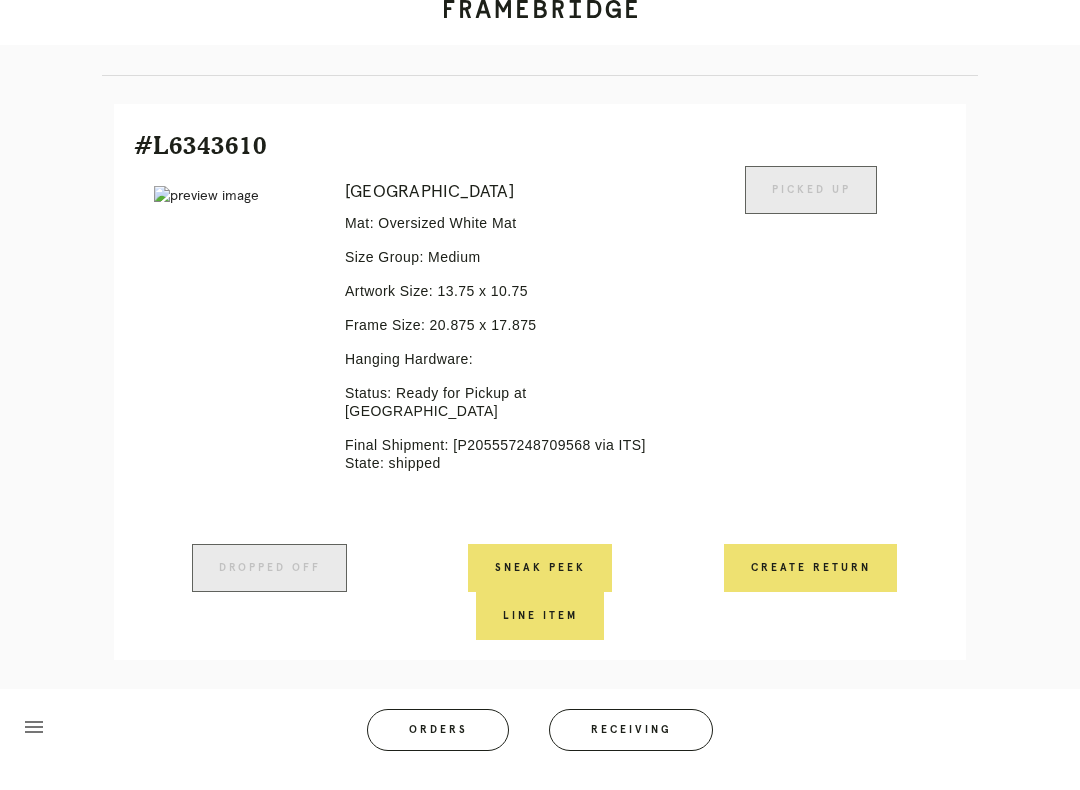 click on "Create Return" at bounding box center (810, 588) 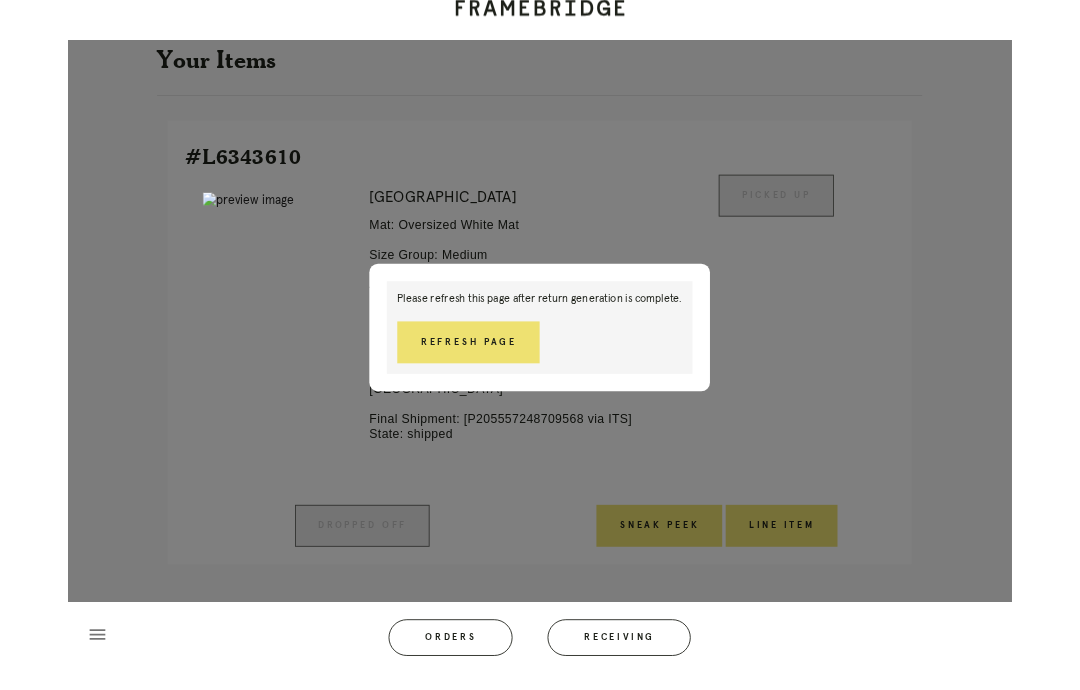 scroll, scrollTop: 459, scrollLeft: 0, axis: vertical 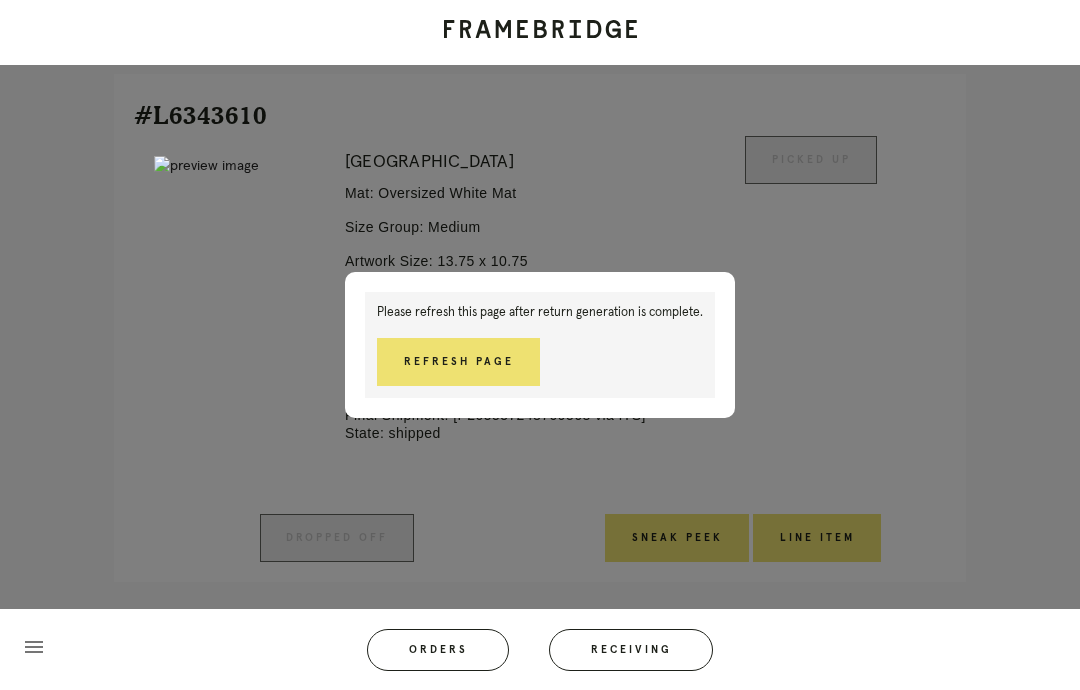 click on "Refresh Page" at bounding box center (458, 362) 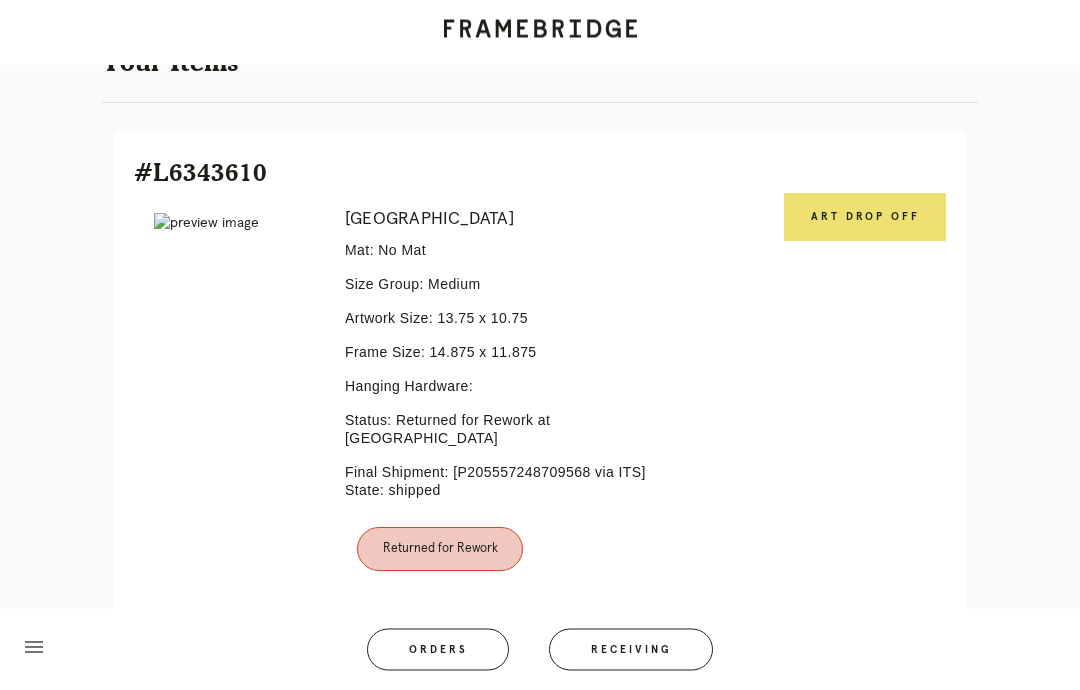 scroll, scrollTop: 409, scrollLeft: 0, axis: vertical 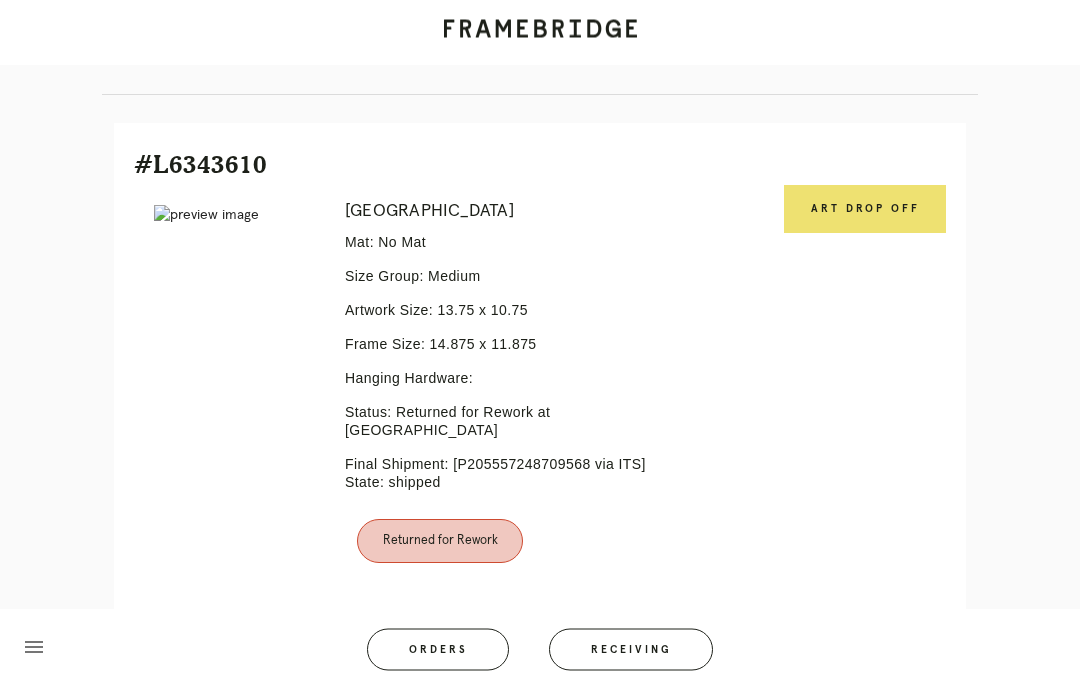 click on "Art drop off" at bounding box center [865, 210] 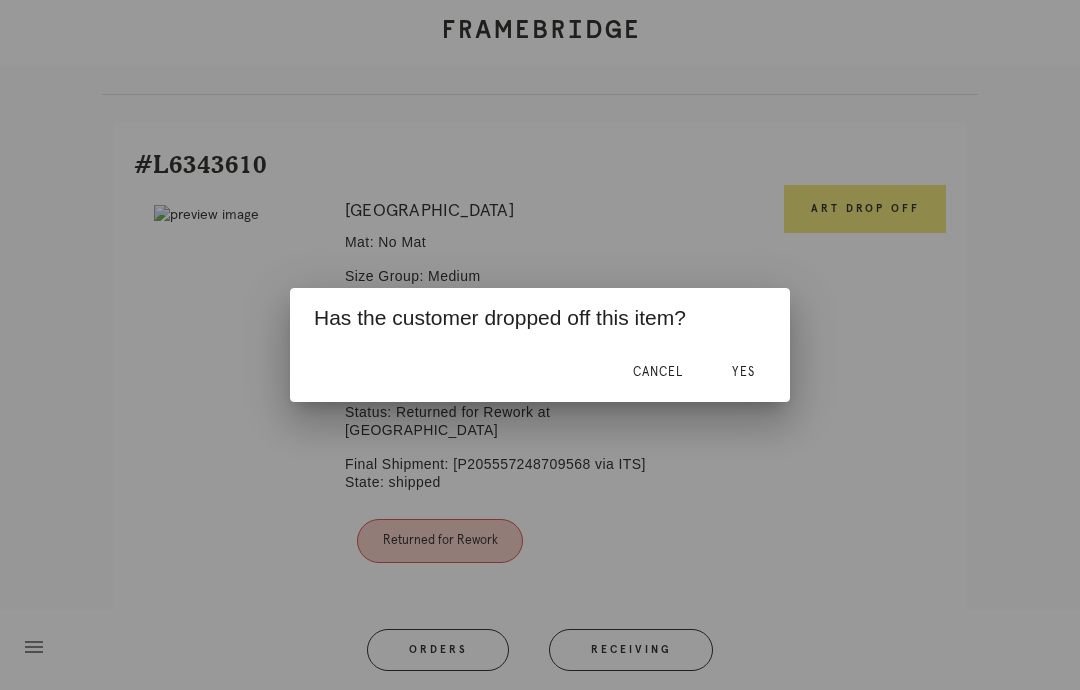 click on "Yes" at bounding box center [743, 372] 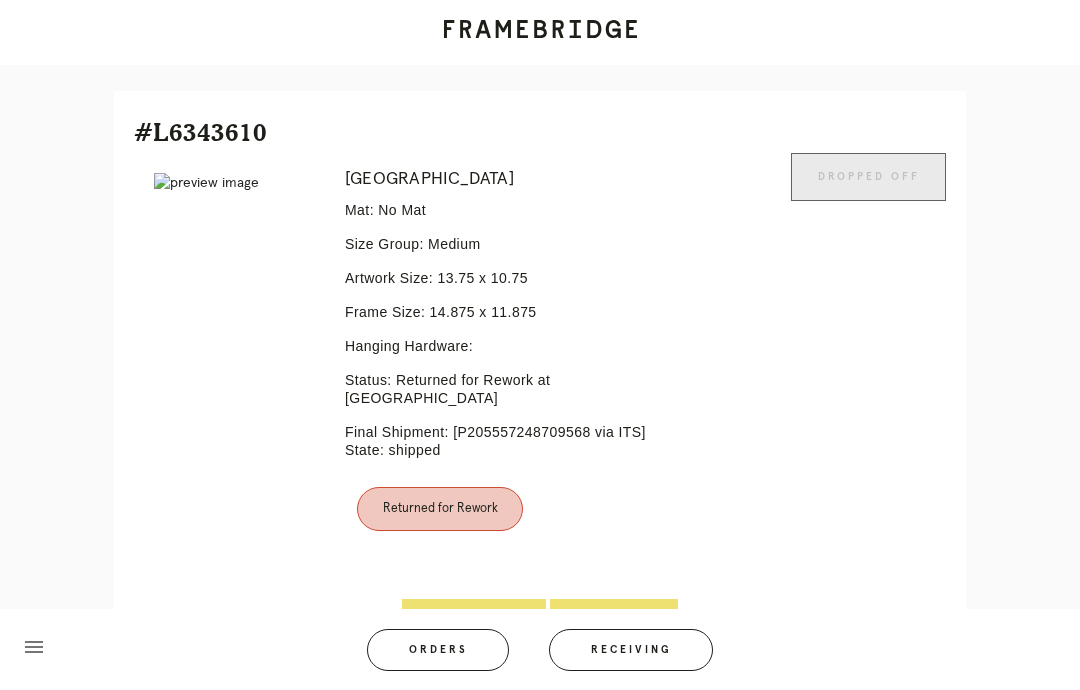 click on "Line Item" at bounding box center [614, 623] 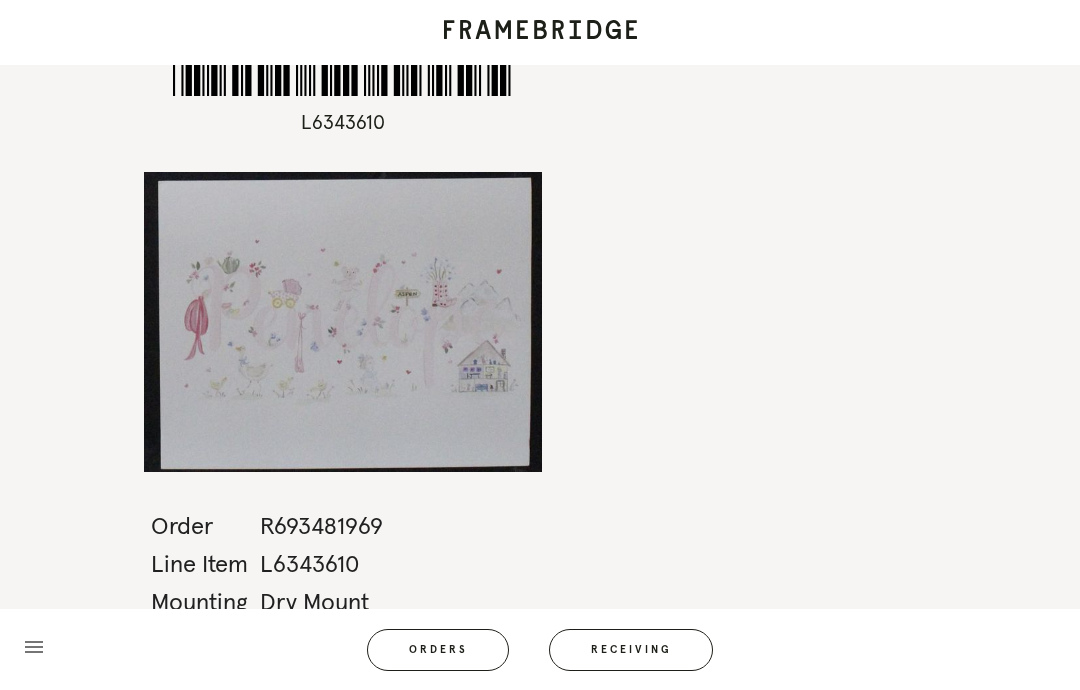 scroll, scrollTop: 0, scrollLeft: 0, axis: both 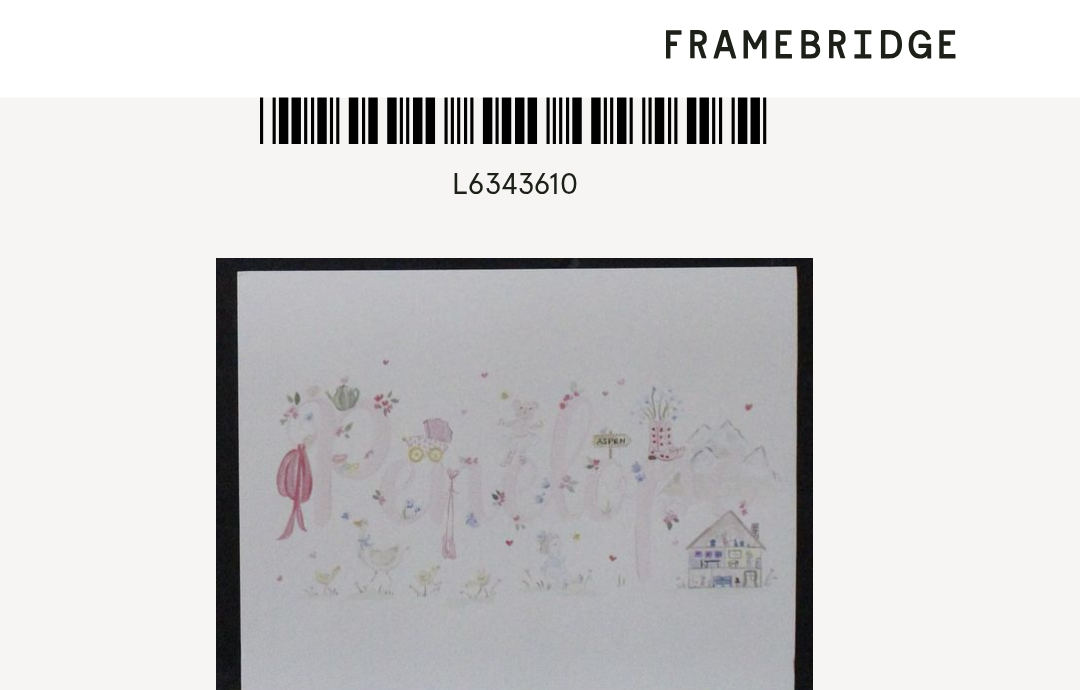 click on "*L6343610*
L6343610
Order   R693481969   Line Item   L6343610   Mounting   Dry Mount   Size       menu
Orders
Receiving
Logged in as:   karl.fish@framebridge.com   Inwood Village
Logout" at bounding box center (540, 345) 